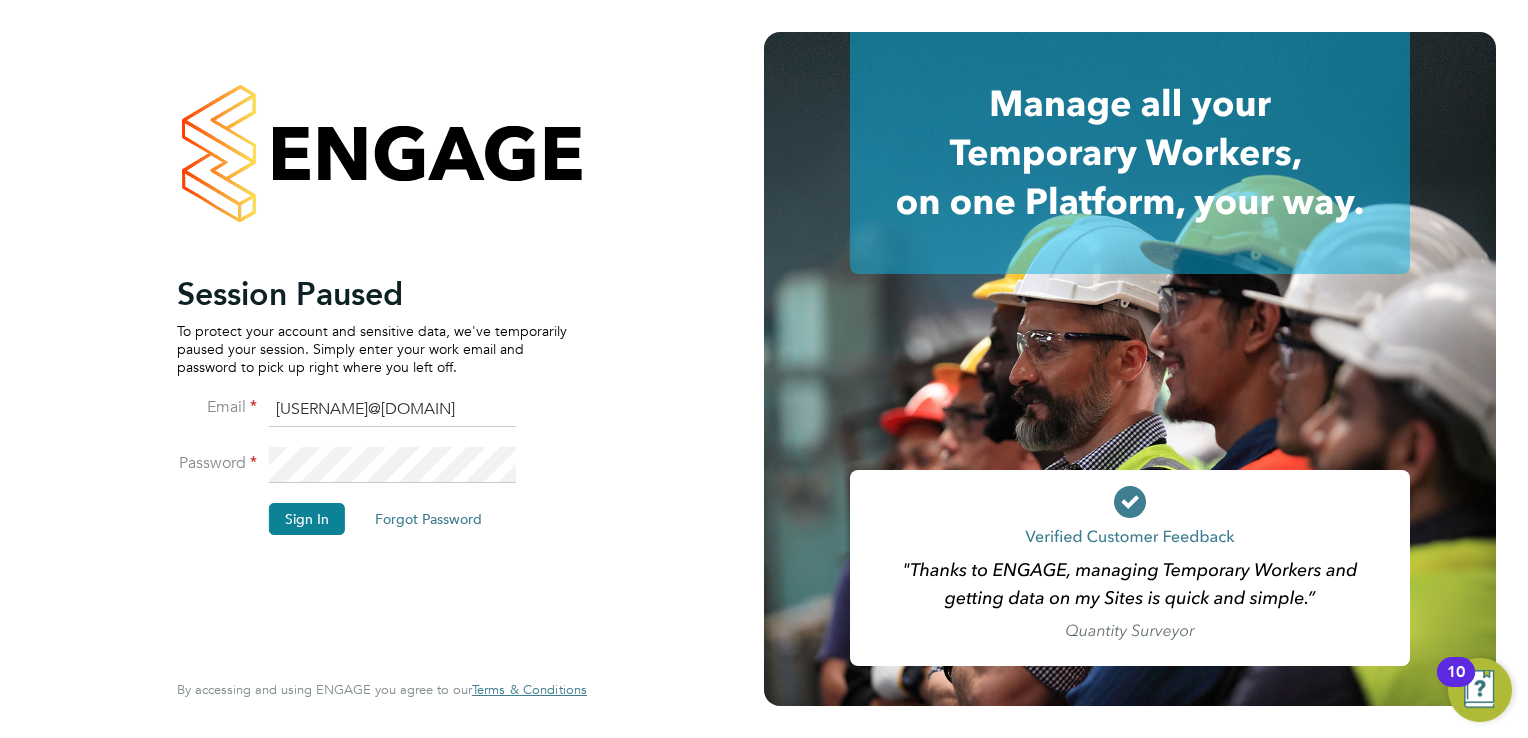 scroll, scrollTop: 0, scrollLeft: 0, axis: both 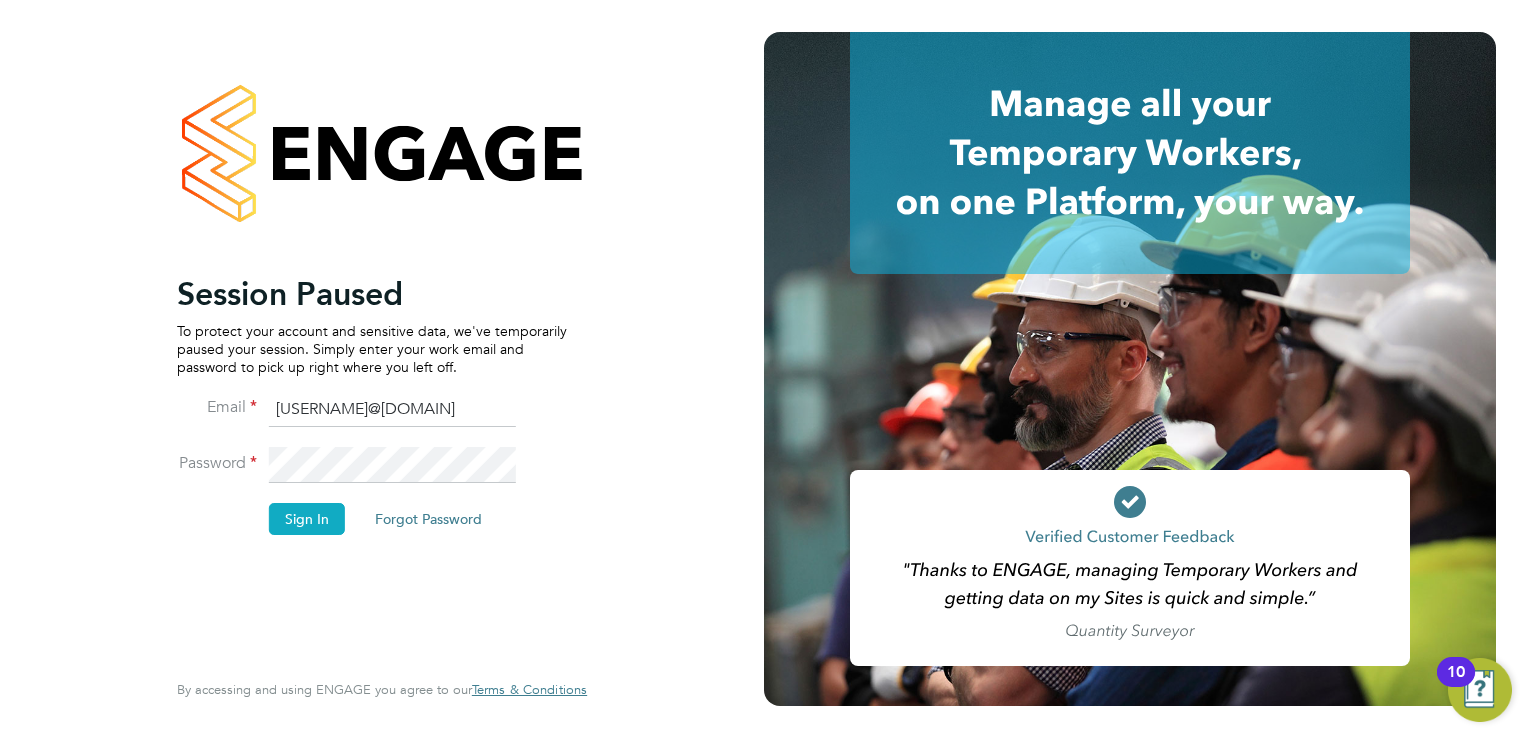 drag, startPoint x: 310, startPoint y: 519, endPoint x: 348, endPoint y: 522, distance: 38.118237 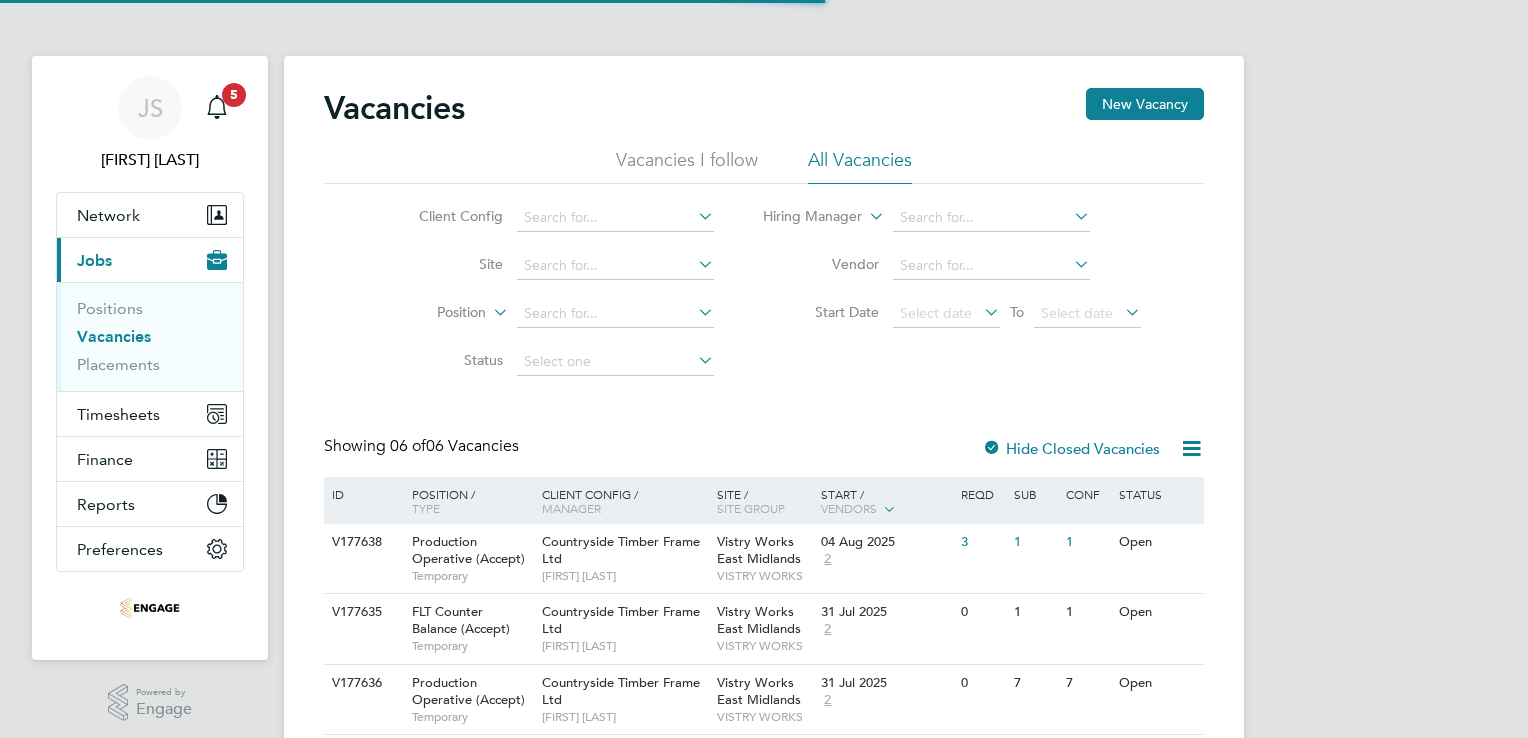 scroll, scrollTop: 0, scrollLeft: 0, axis: both 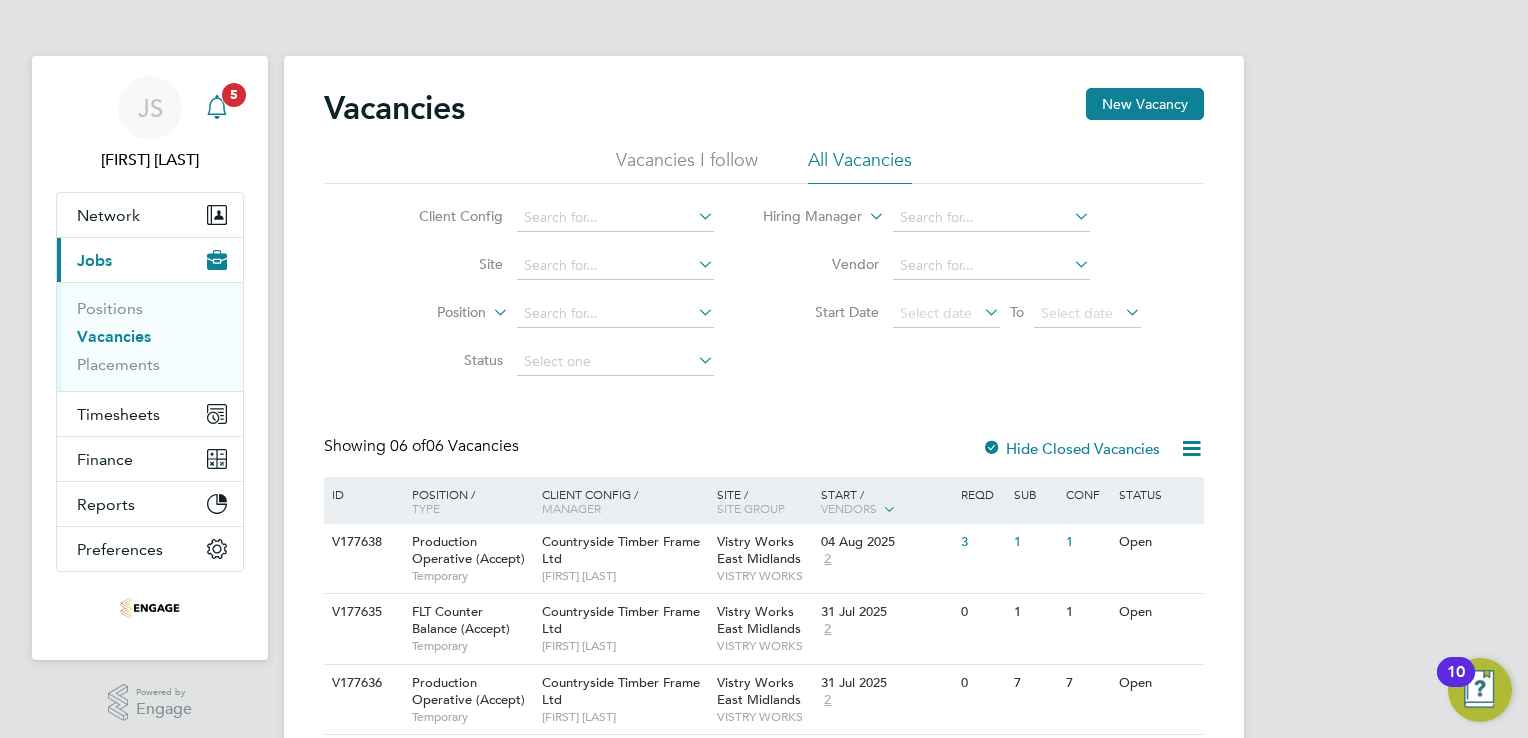 click 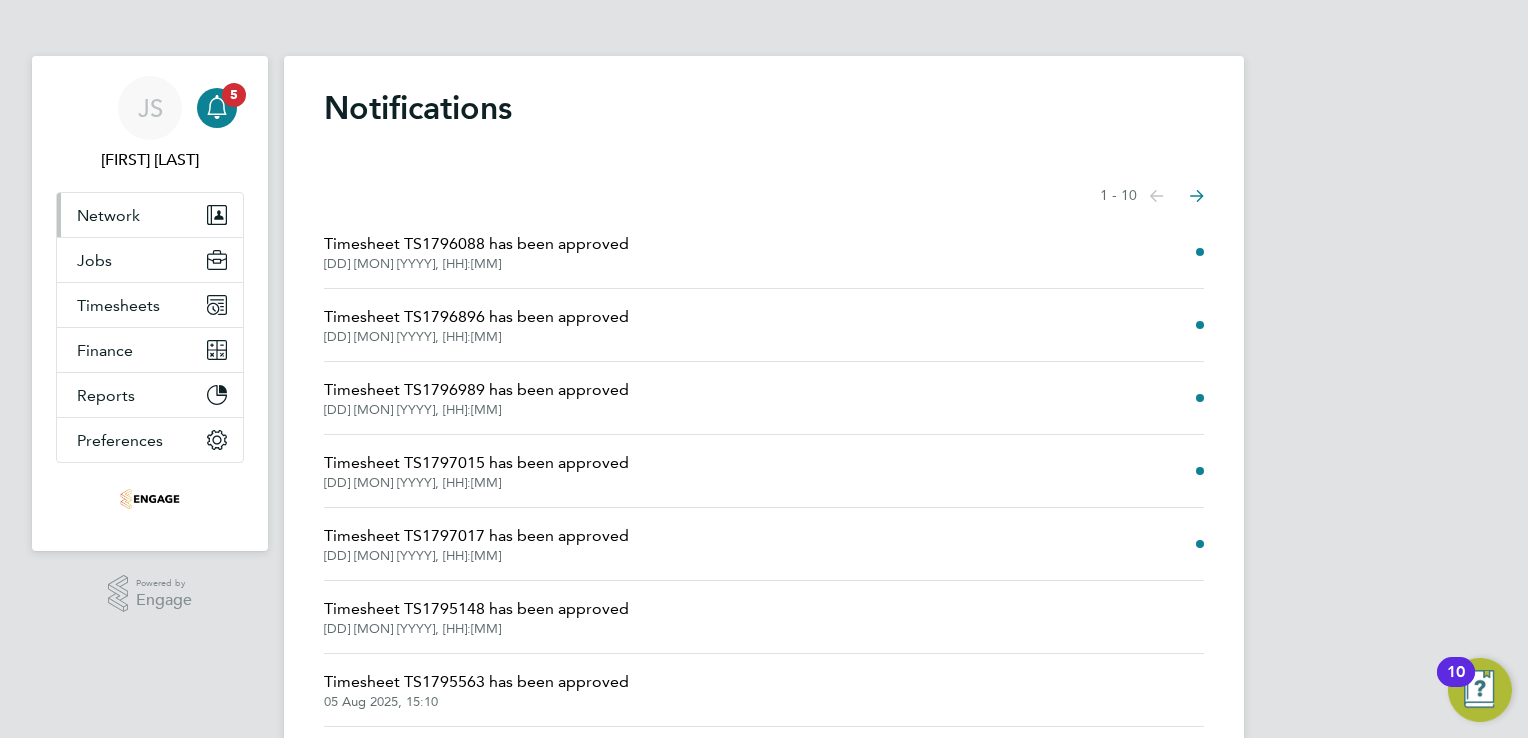 click on "Network" at bounding box center [150, 215] 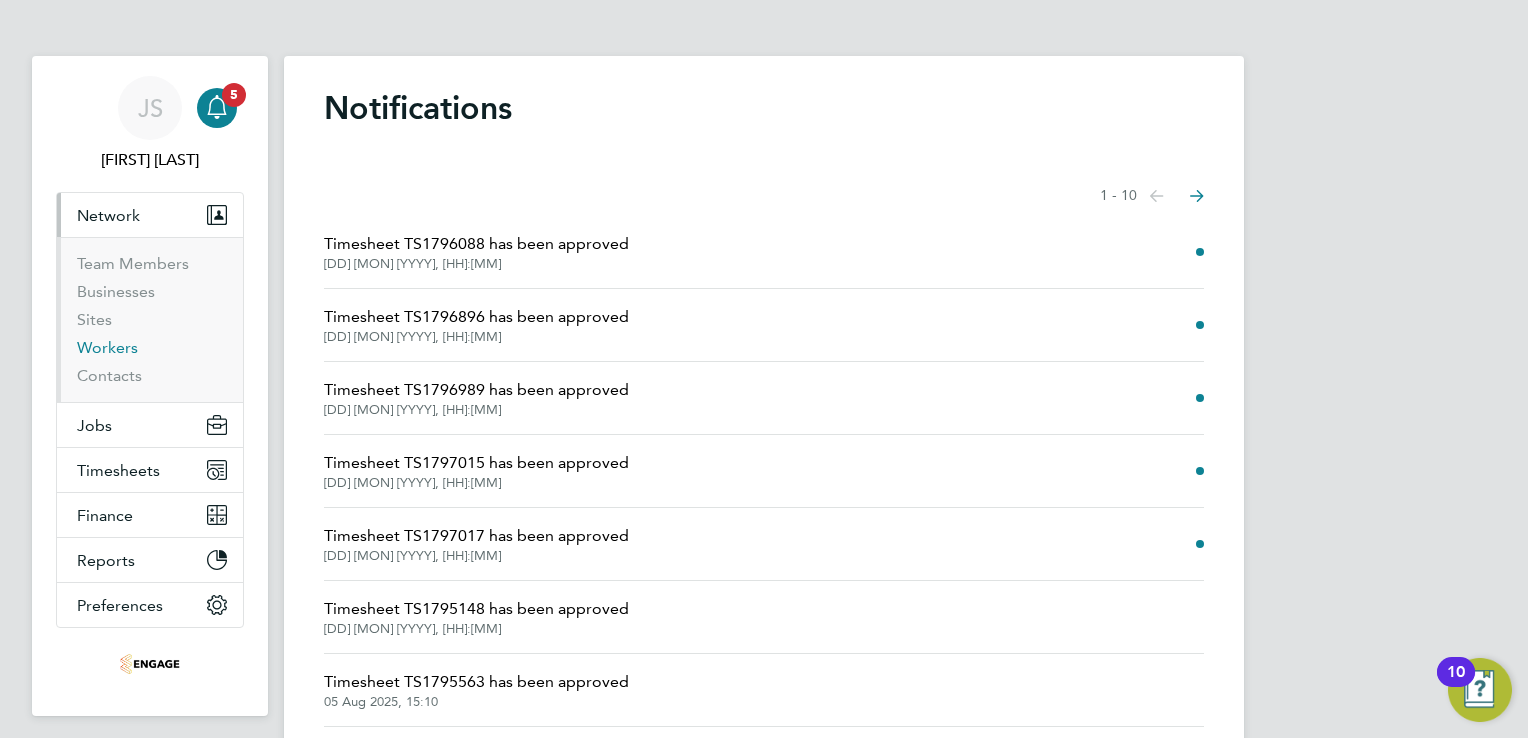 click on "Workers" at bounding box center [107, 347] 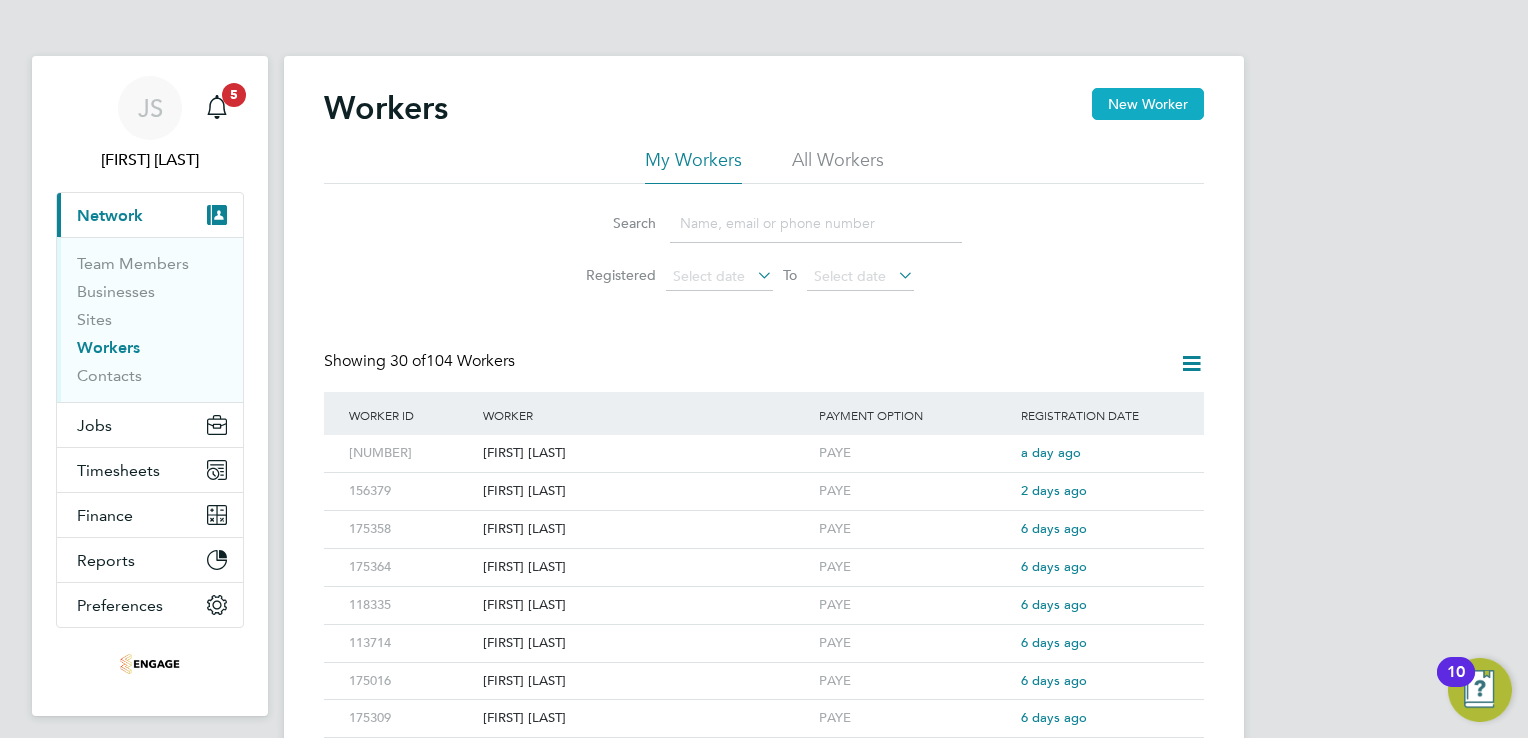 click on "New Worker" 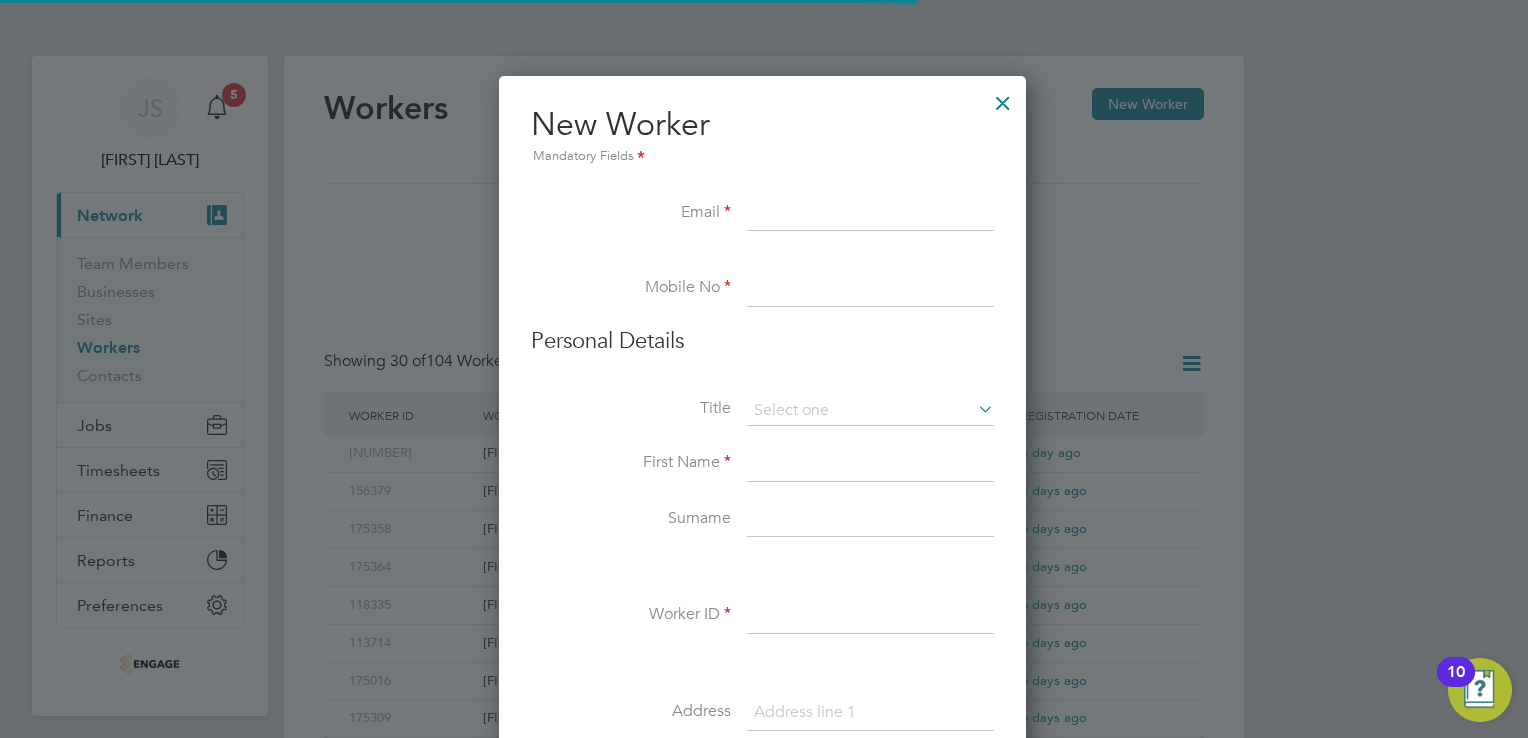 scroll, scrollTop: 10, scrollLeft: 10, axis: both 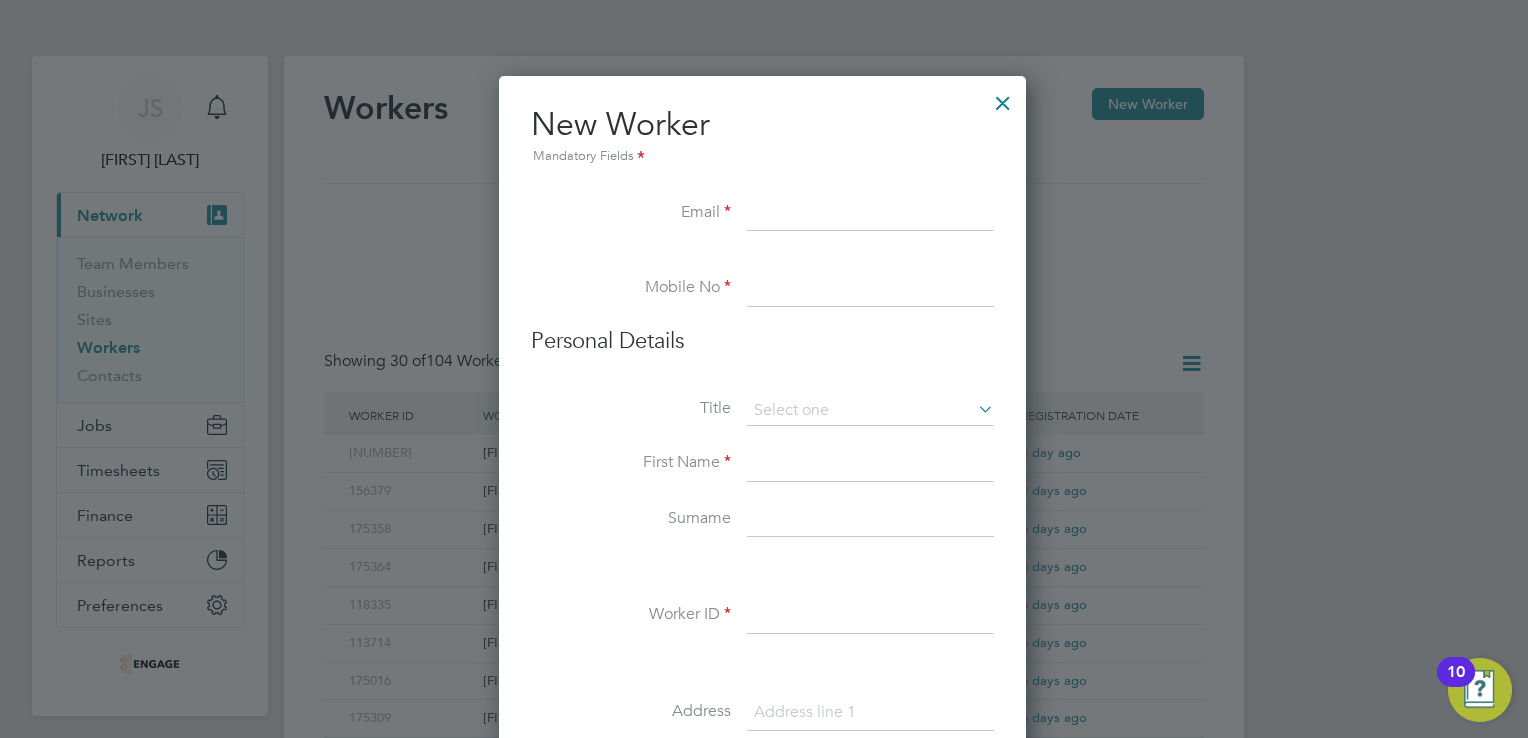 click at bounding box center (870, 464) 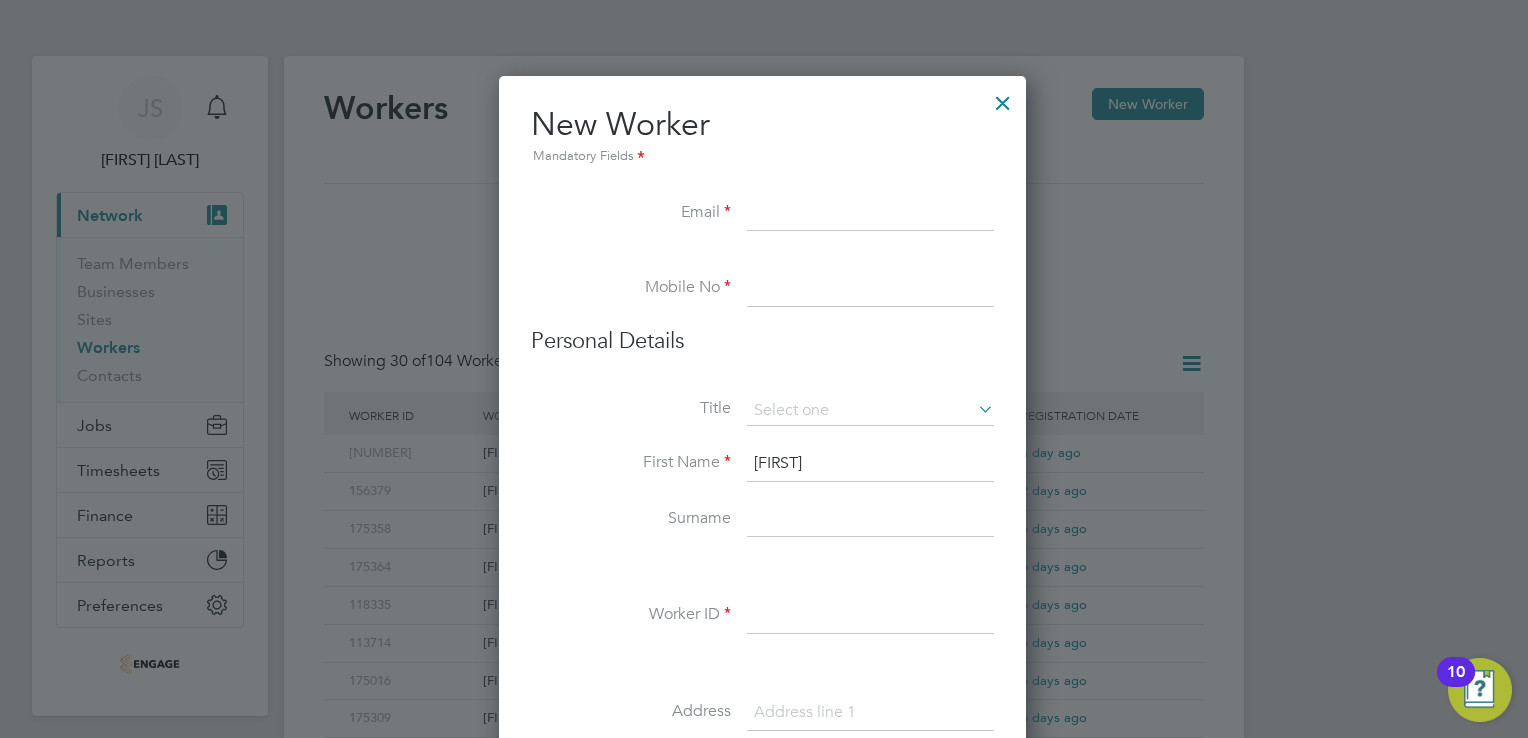 type on "[FIRST]" 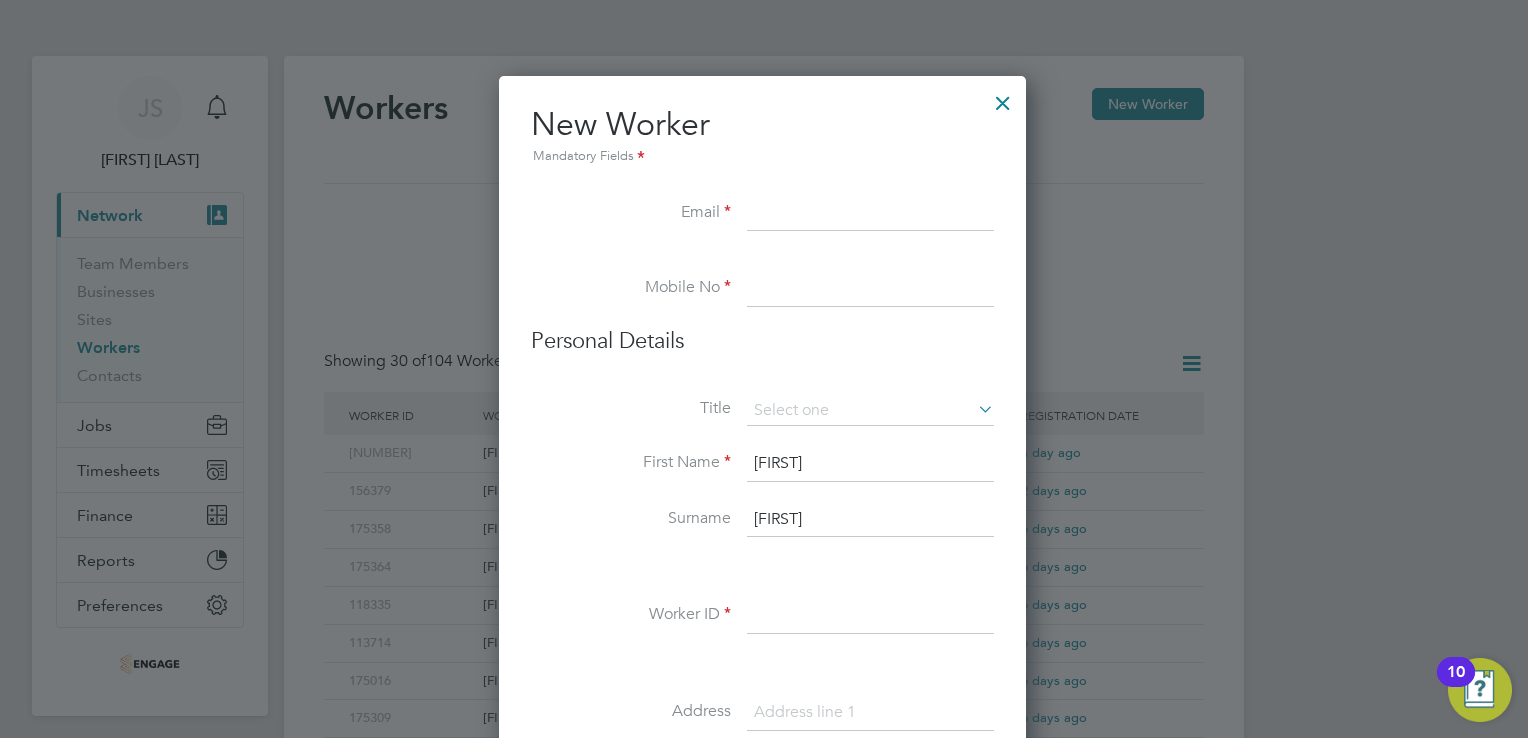 type on "[FIRST]" 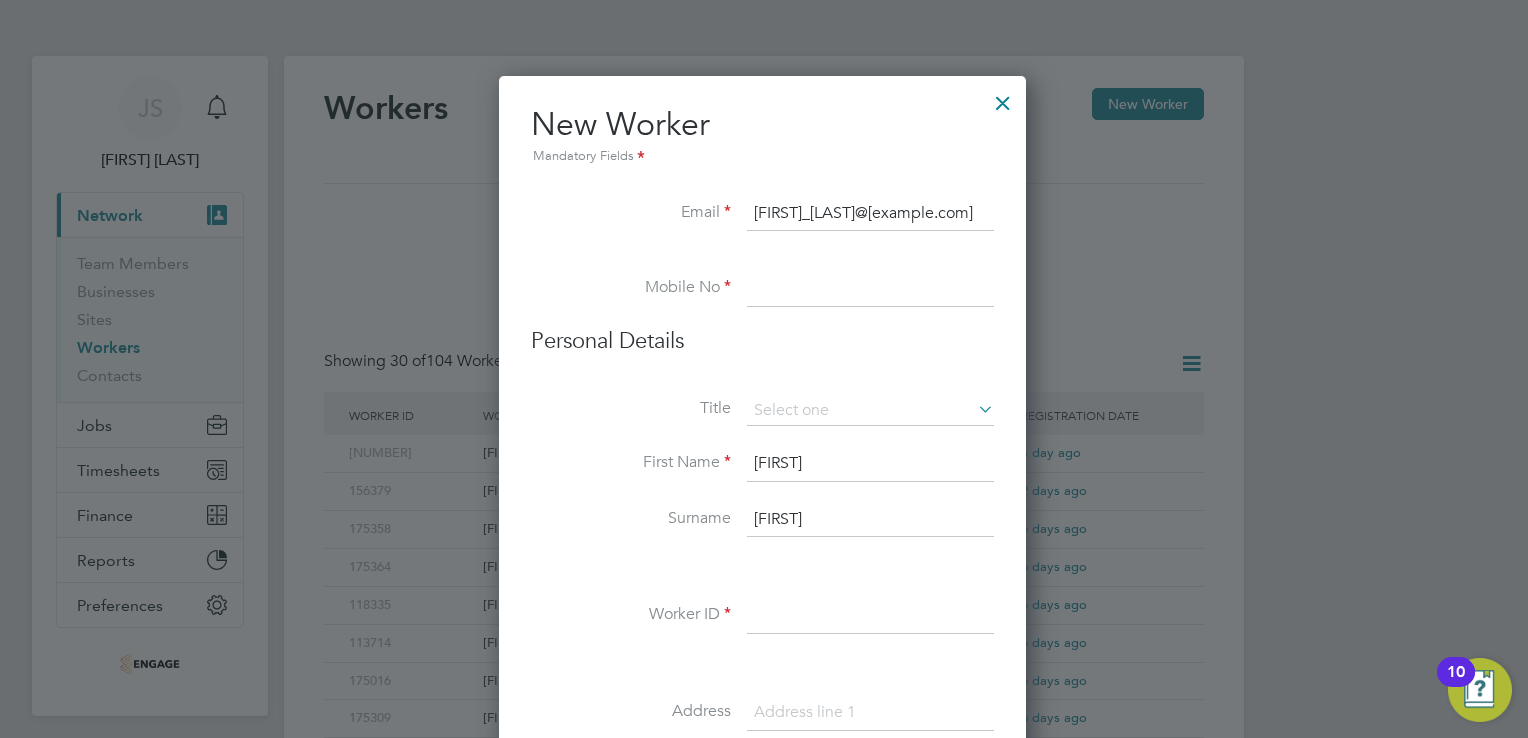 scroll, scrollTop: 0, scrollLeft: 11, axis: horizontal 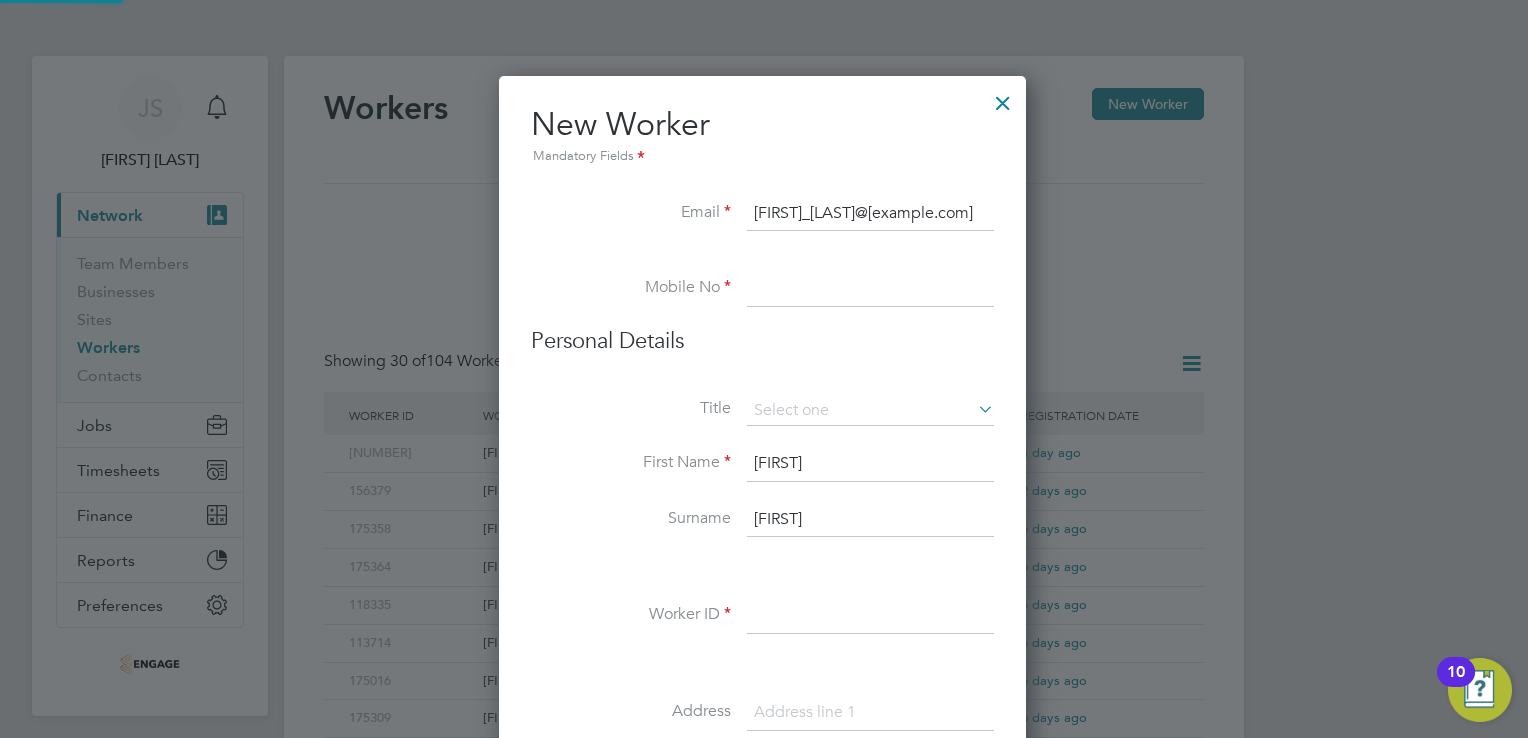 click on "Mobile No" at bounding box center (762, 299) 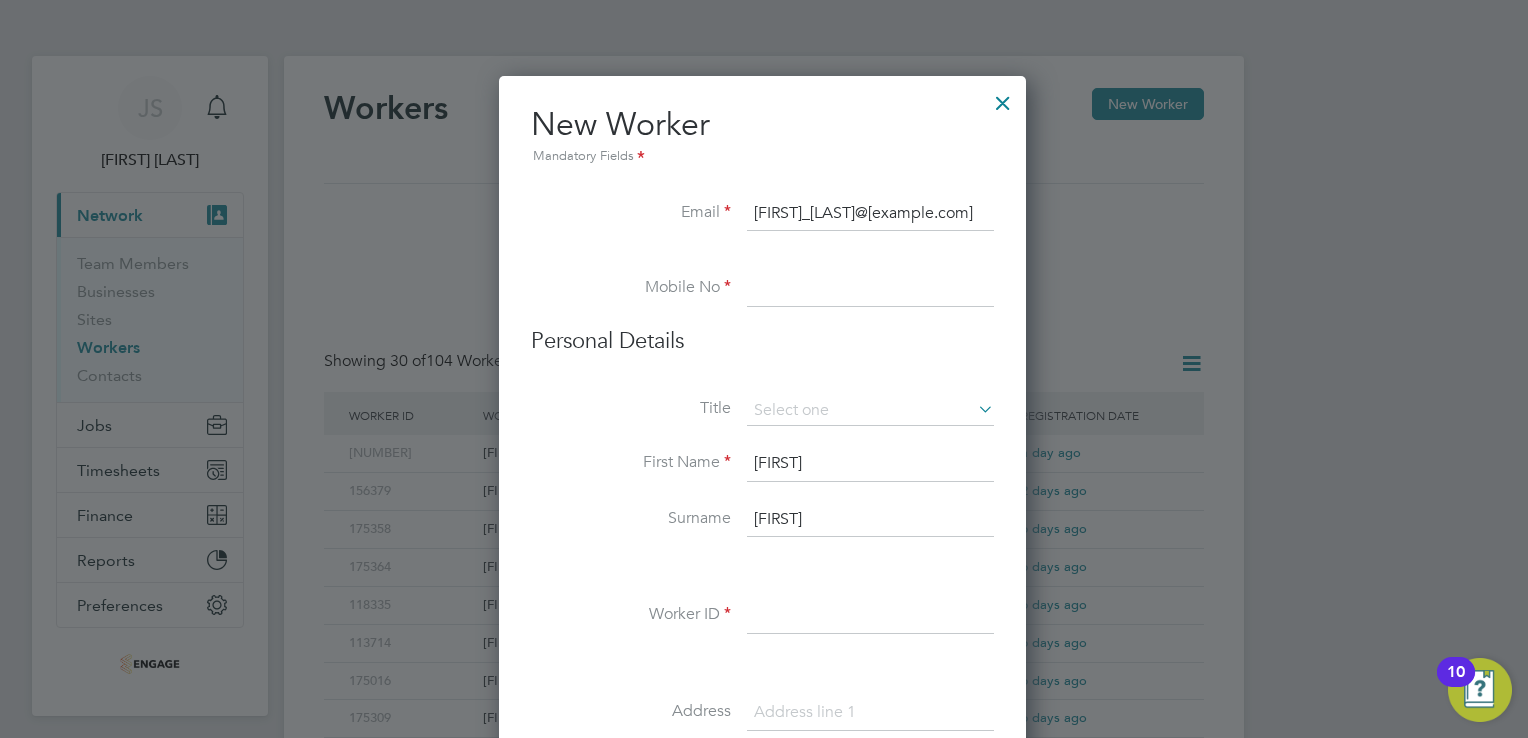 click at bounding box center [870, 289] 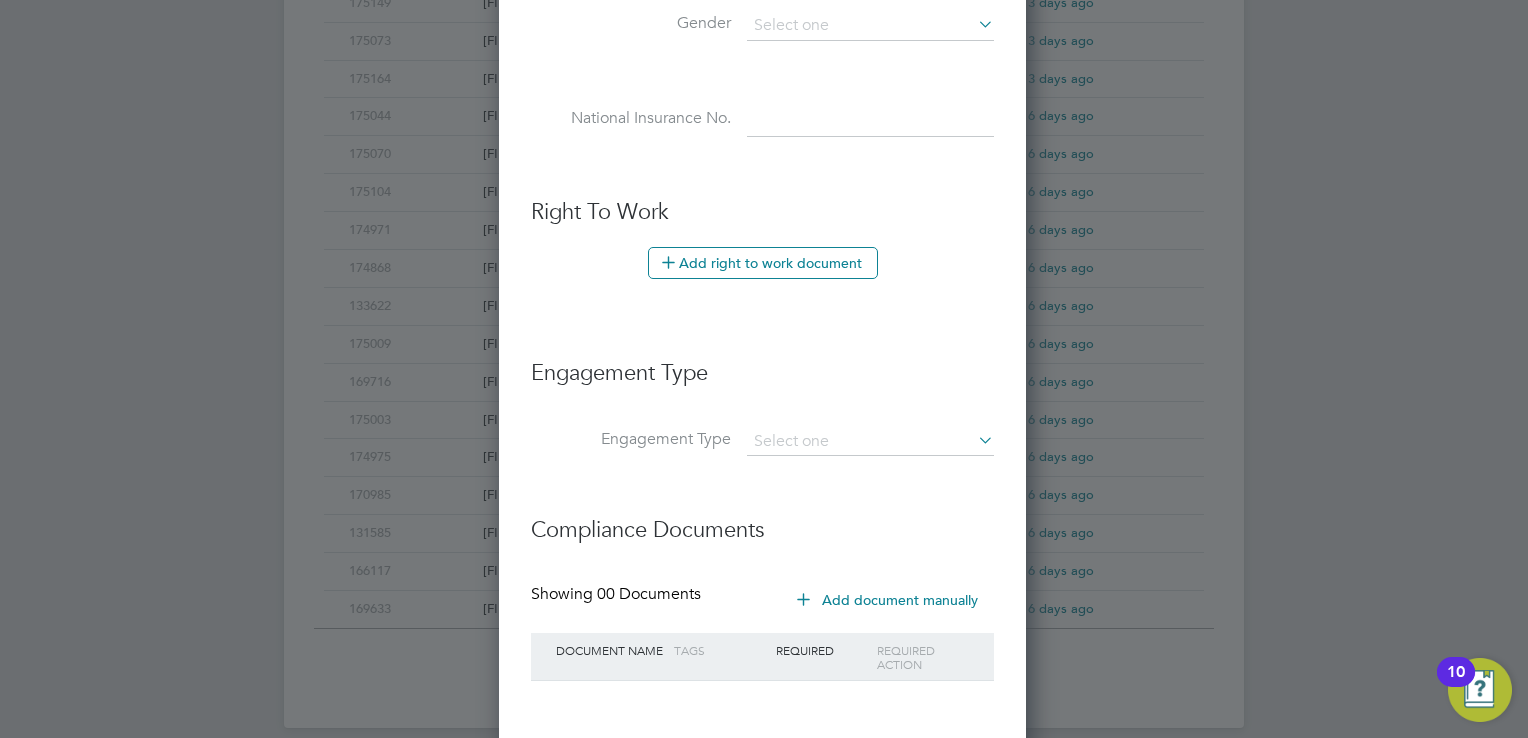 scroll, scrollTop: 1032, scrollLeft: 0, axis: vertical 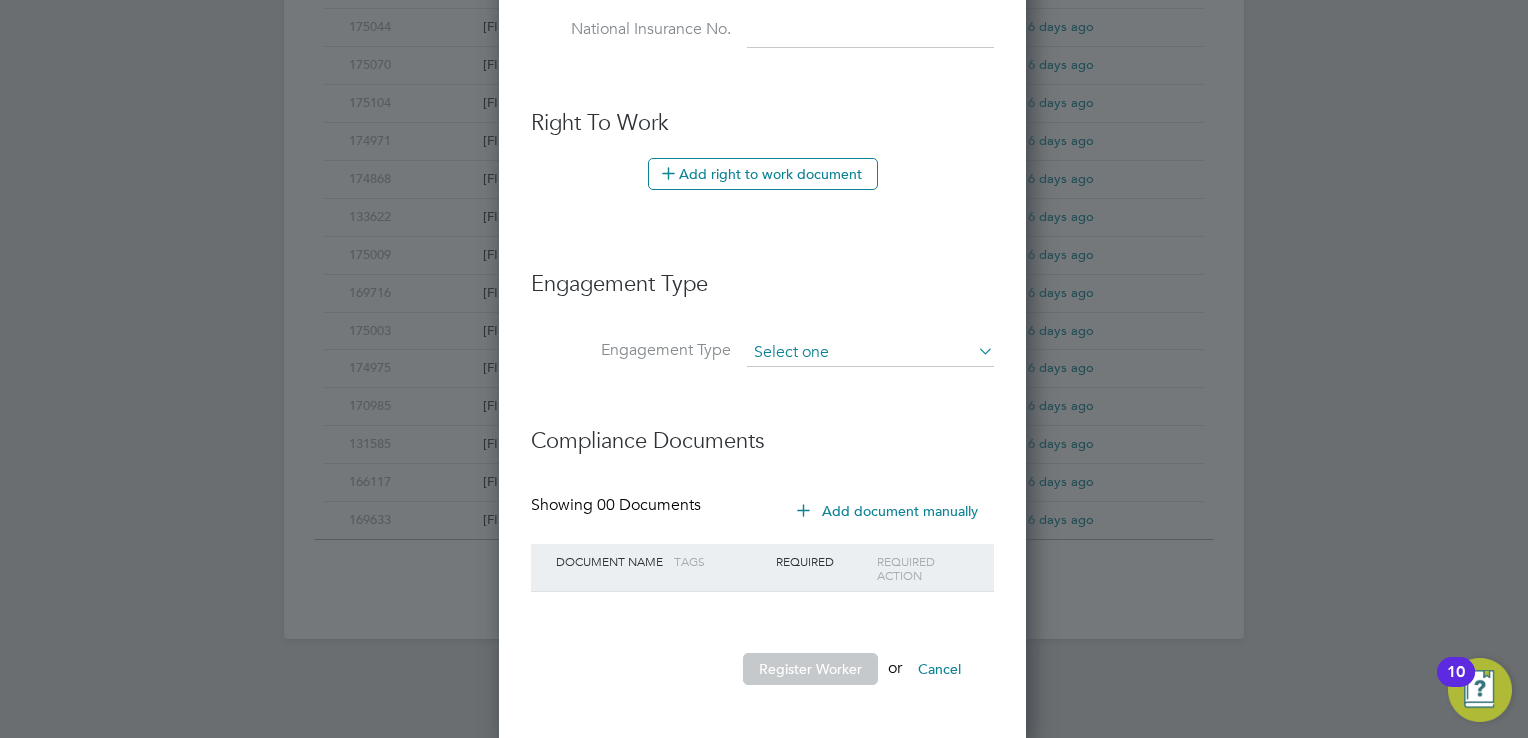 type on "[PHONE]" 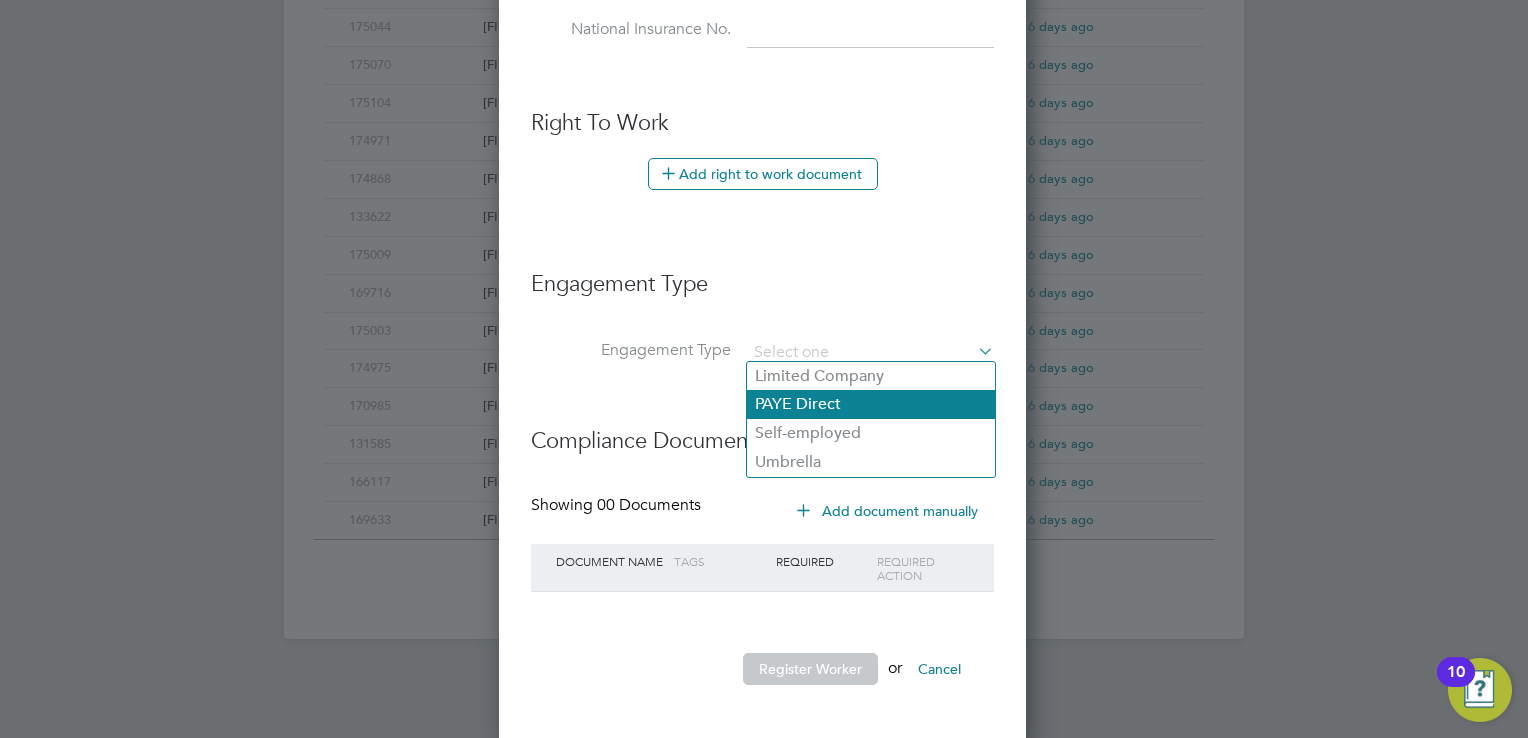 click on "PAYE Direct" 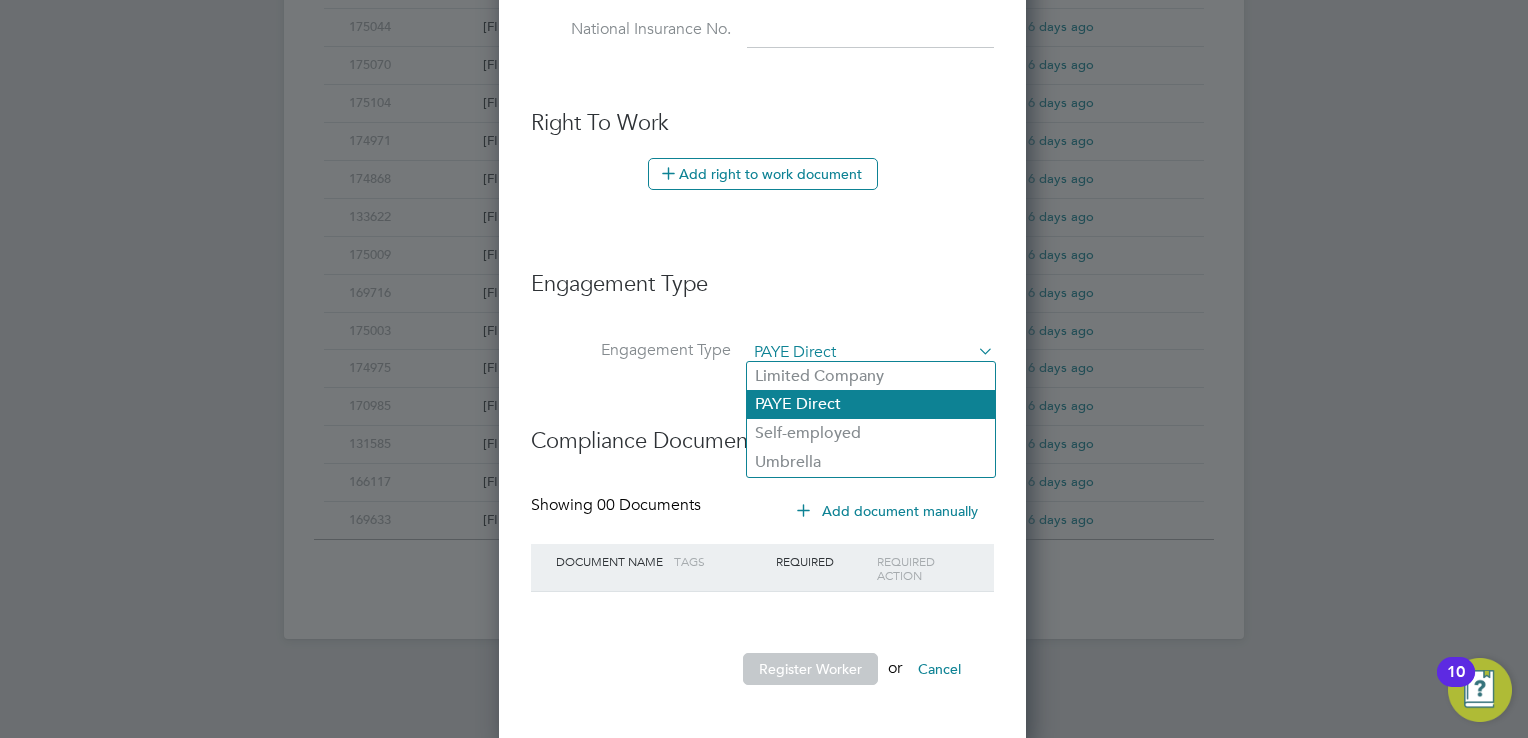 scroll, scrollTop: 9, scrollLeft: 9, axis: both 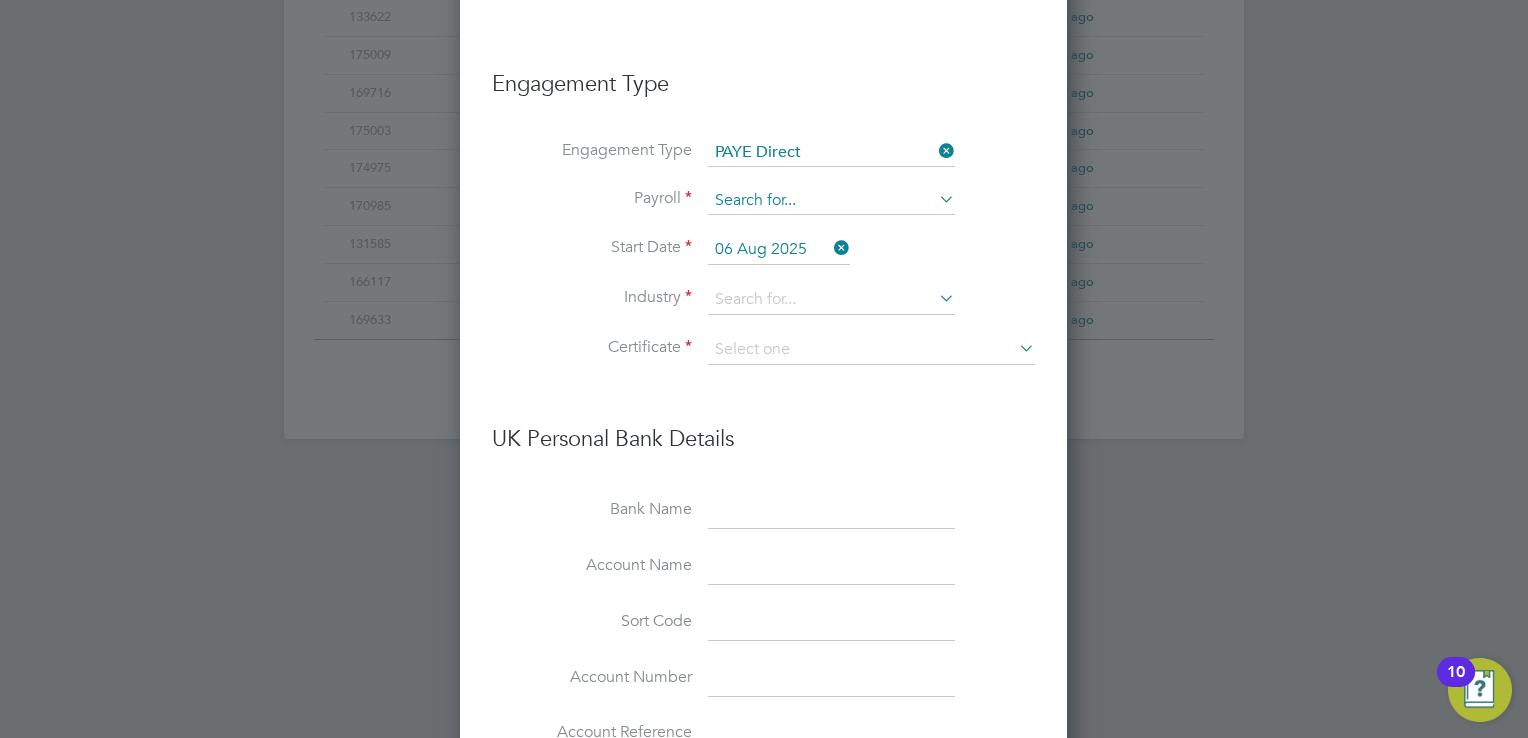 drag, startPoint x: 738, startPoint y: 189, endPoint x: 748, endPoint y: 205, distance: 18.867962 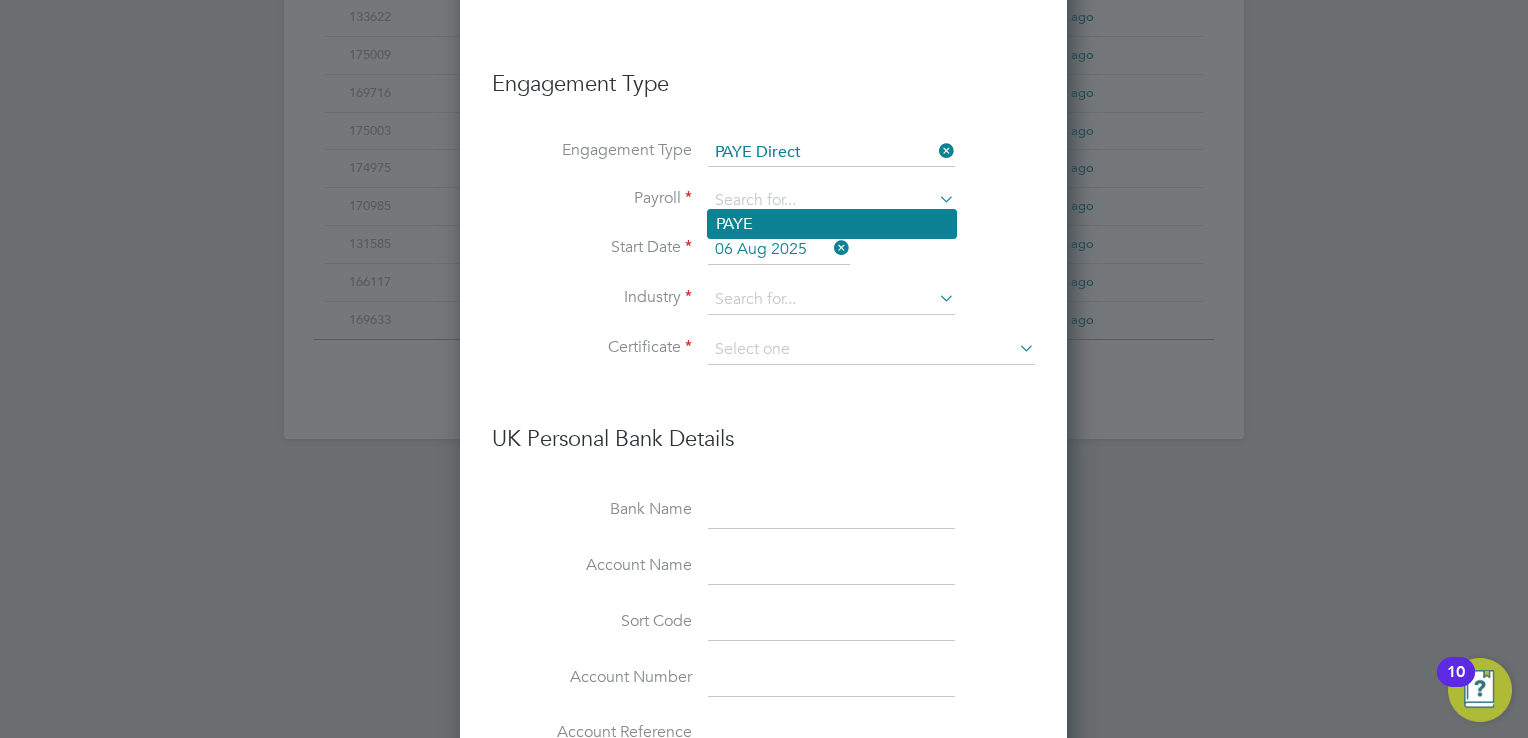 click on "PAYE" 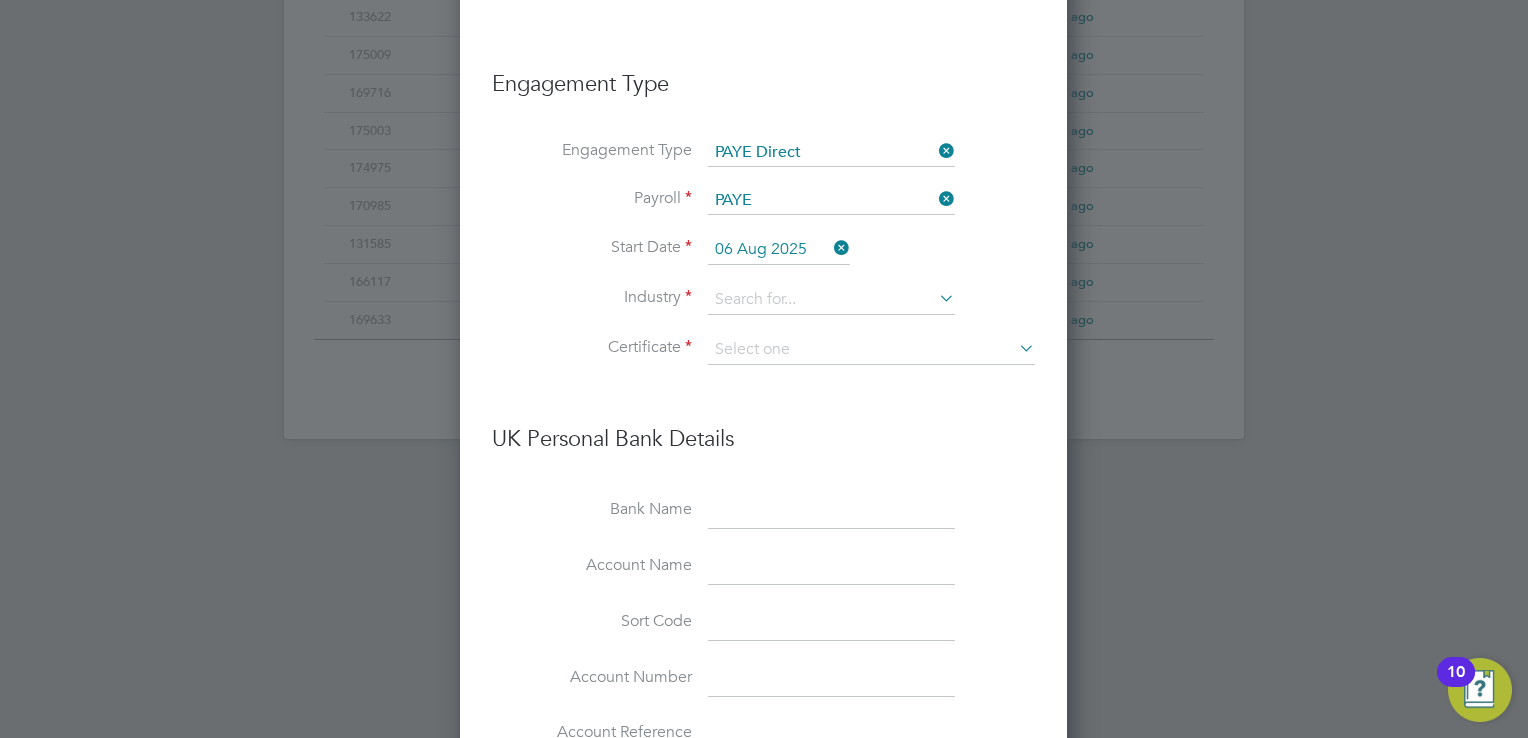 click on "06 Aug 2025" at bounding box center [779, 250] 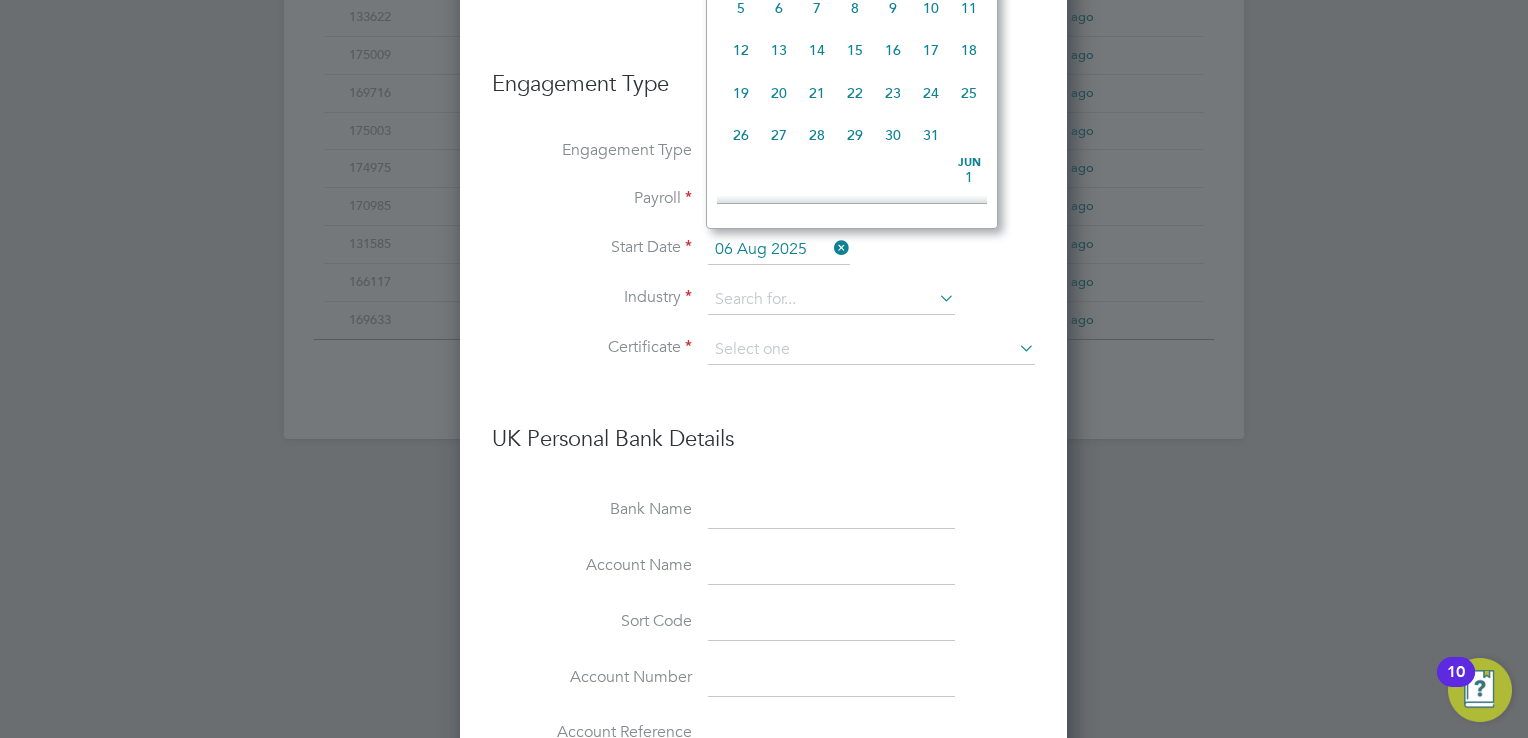 scroll, scrollTop: 652, scrollLeft: 0, axis: vertical 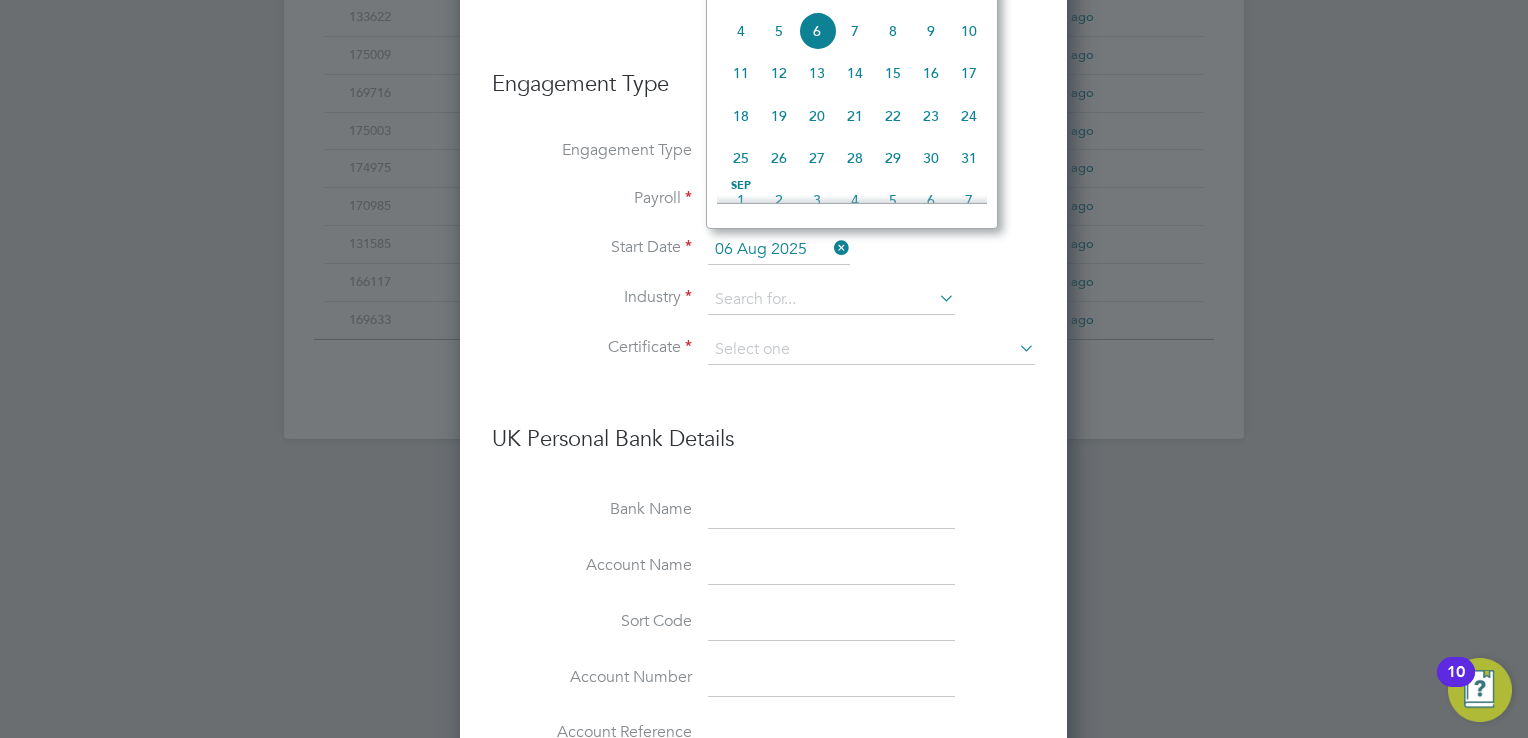 click on "4" 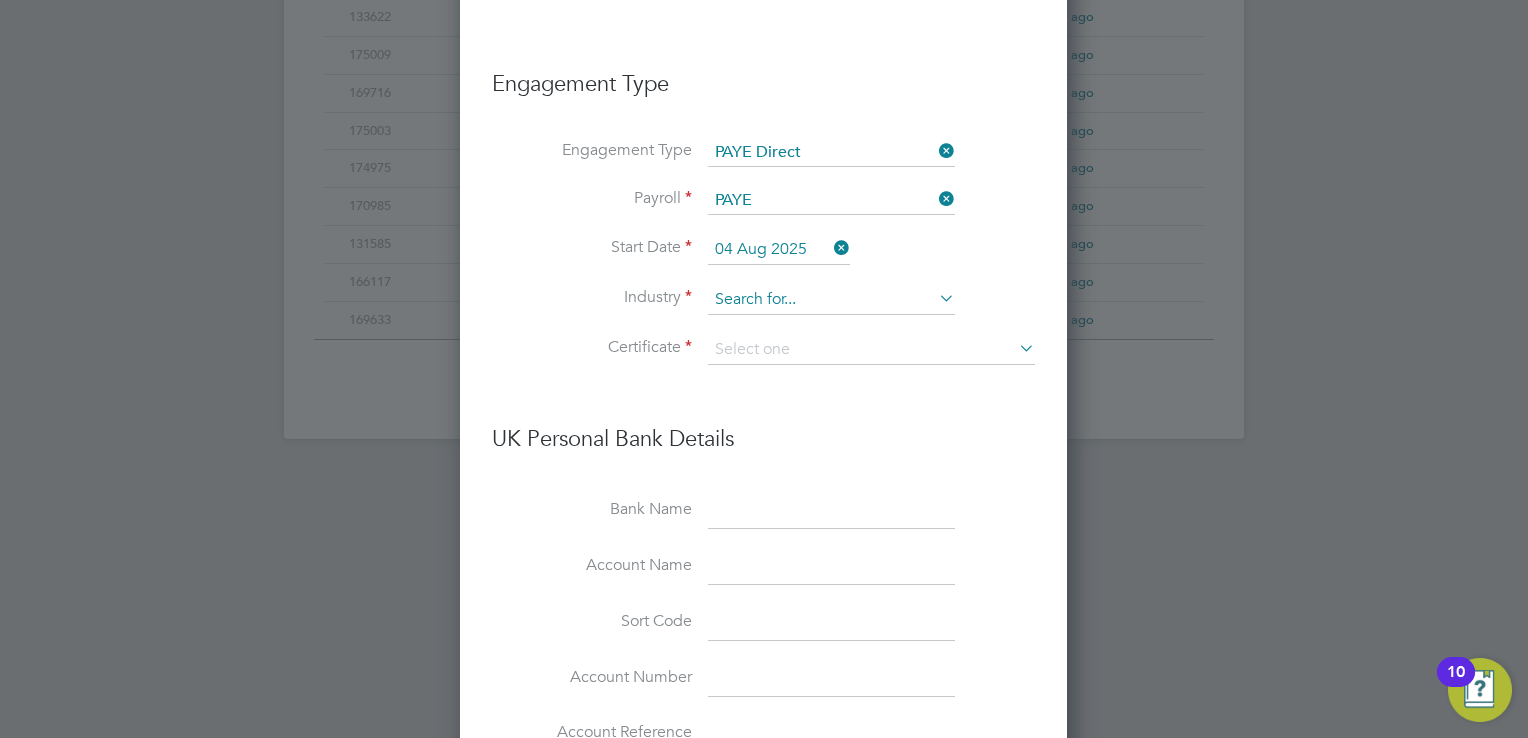 click at bounding box center [831, 300] 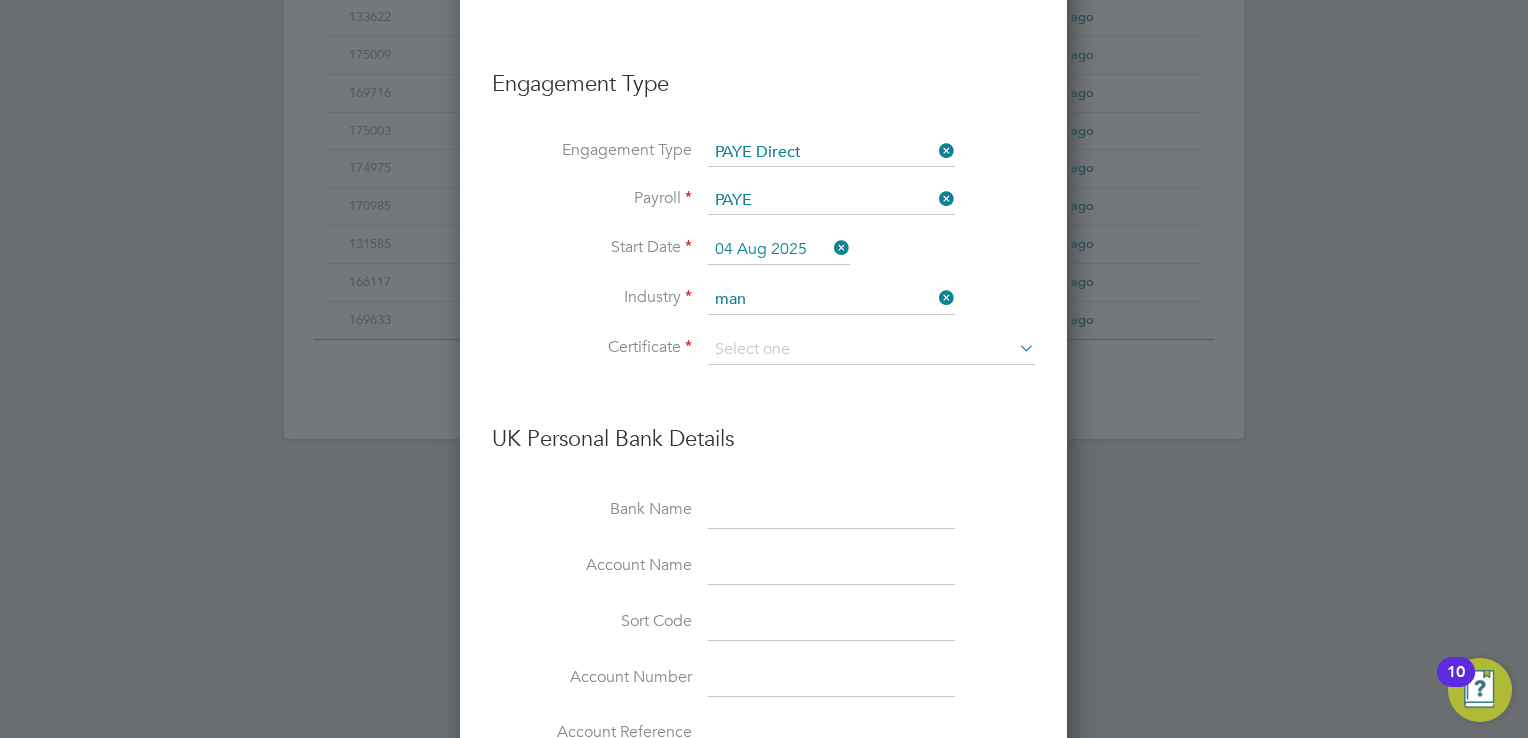 click on "Man ufacturing" 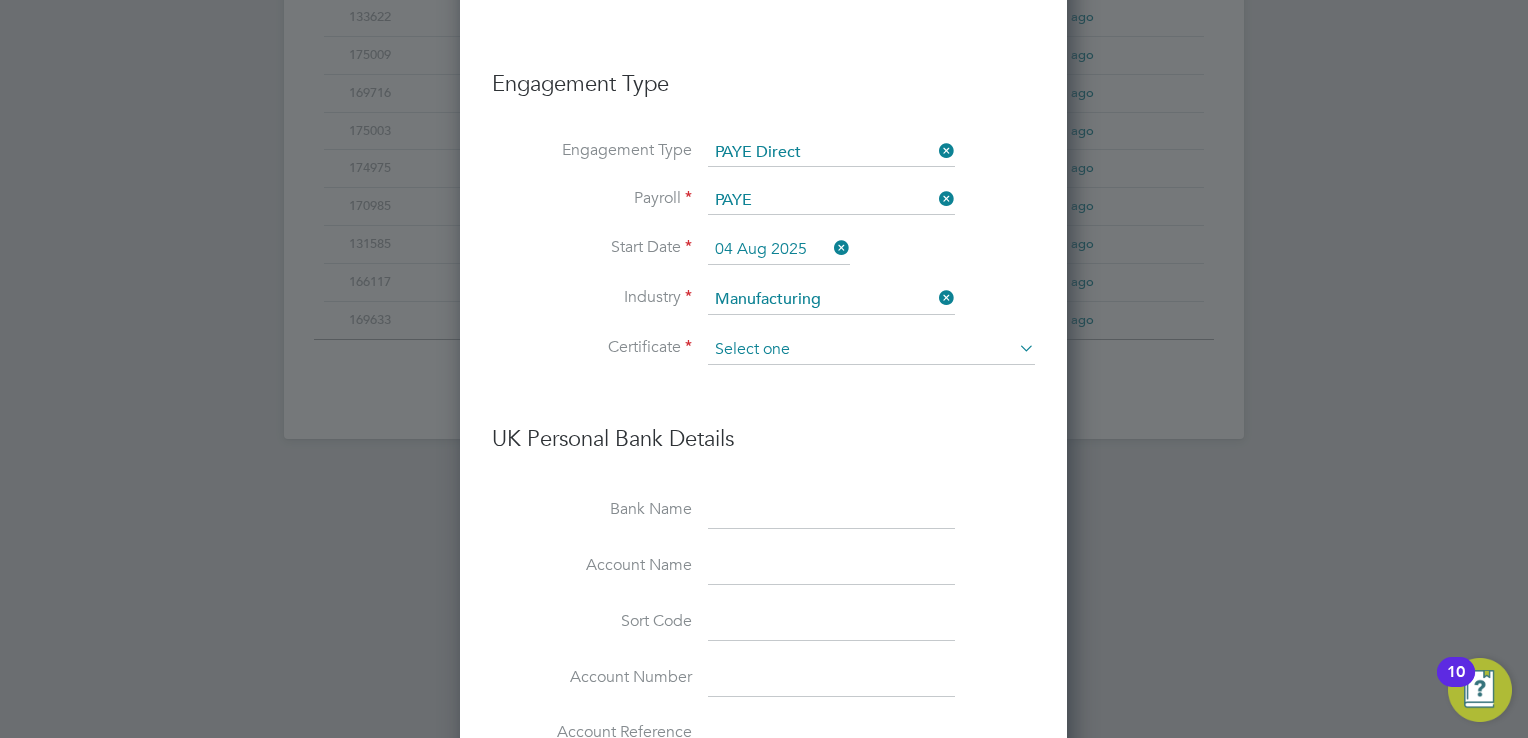 click at bounding box center (871, 350) 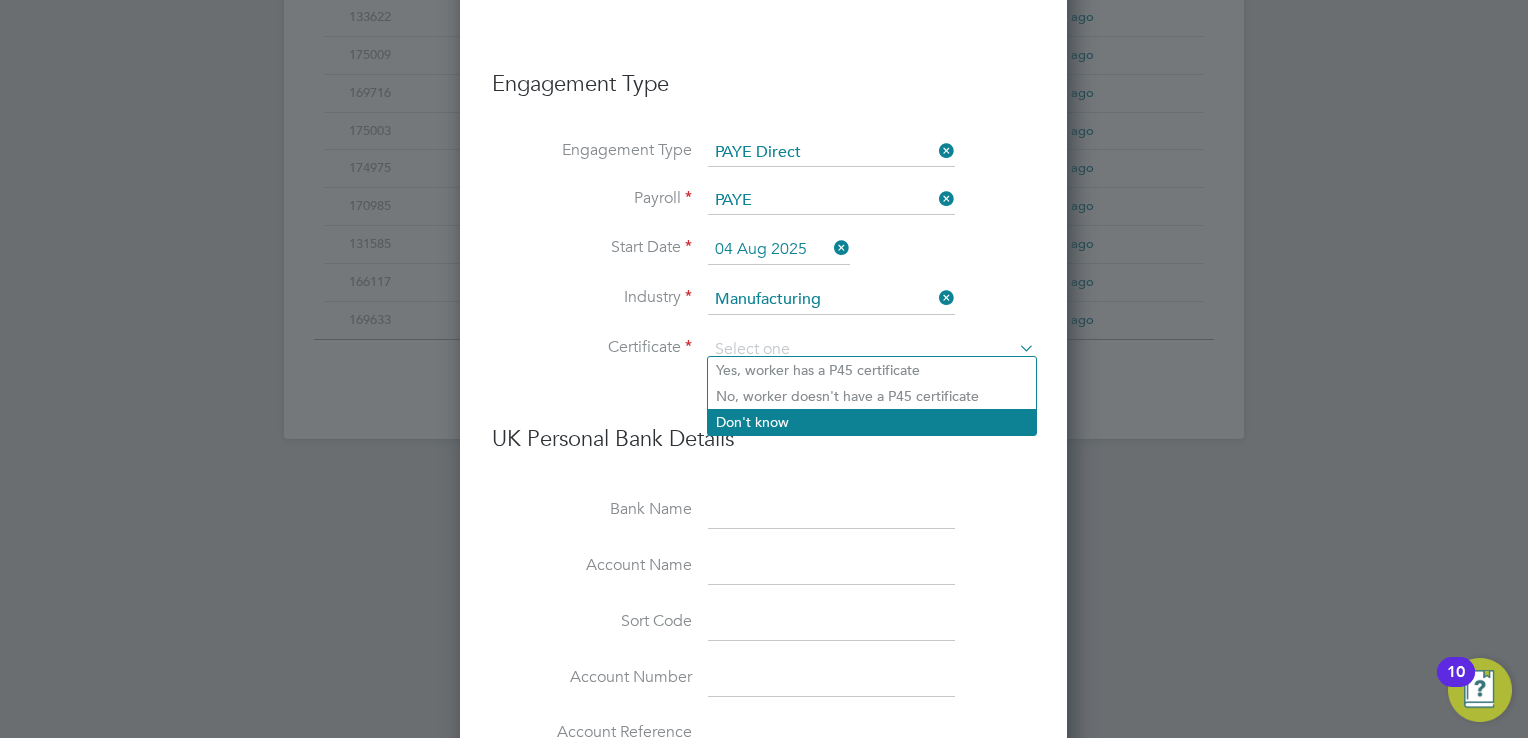 click on "Don't know" 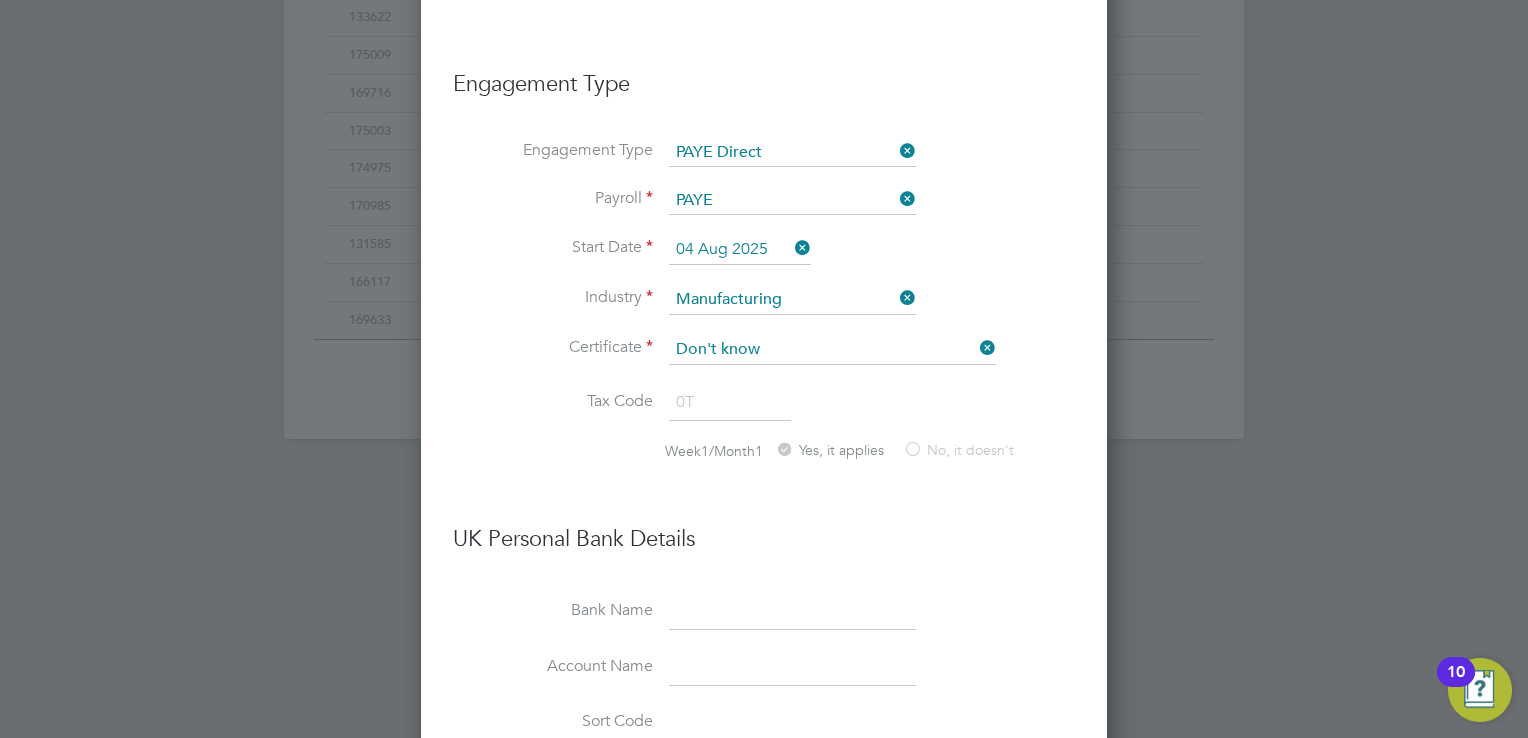 scroll, scrollTop: 10, scrollLeft: 9, axis: both 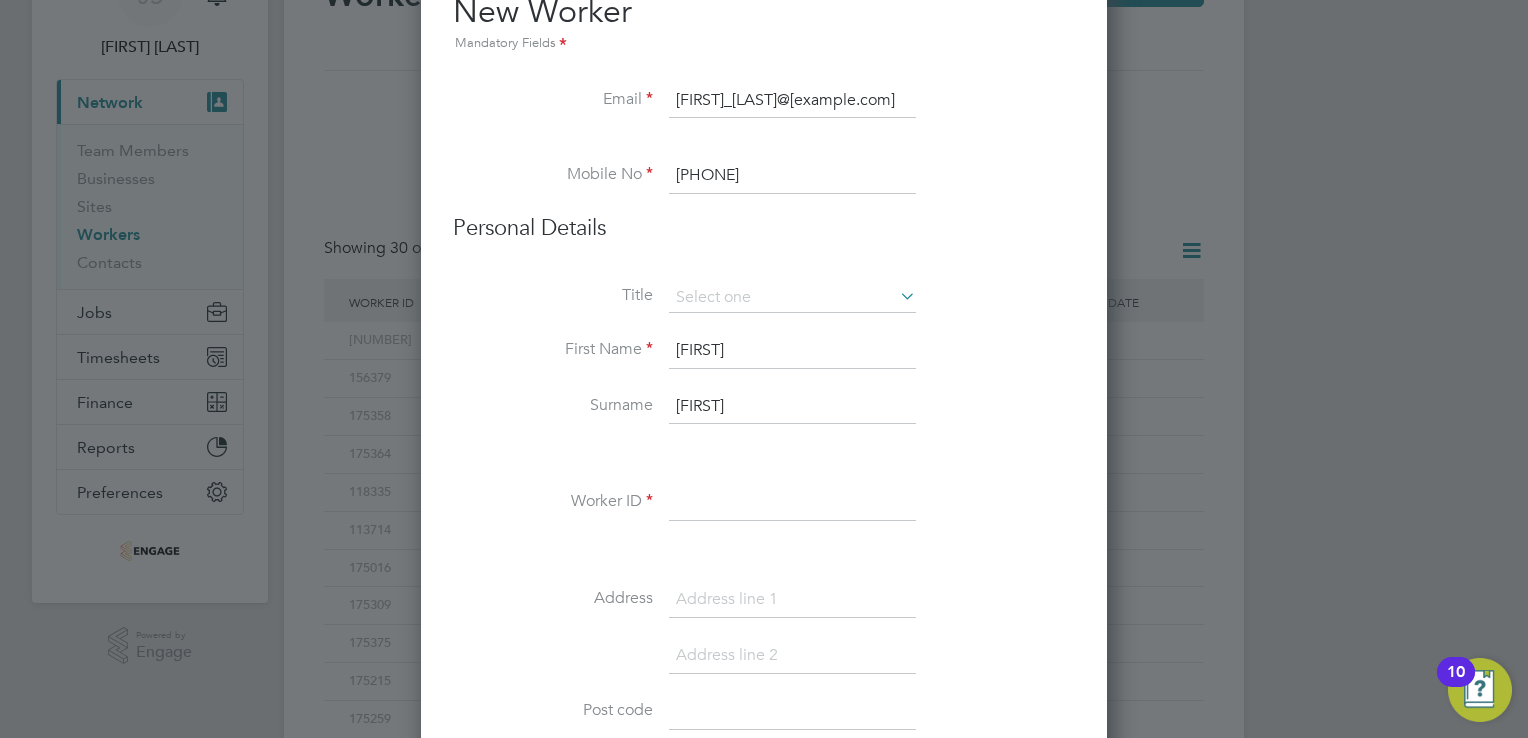 drag, startPoint x: 689, startPoint y: 496, endPoint x: 36, endPoint y: 410, distance: 658.63873 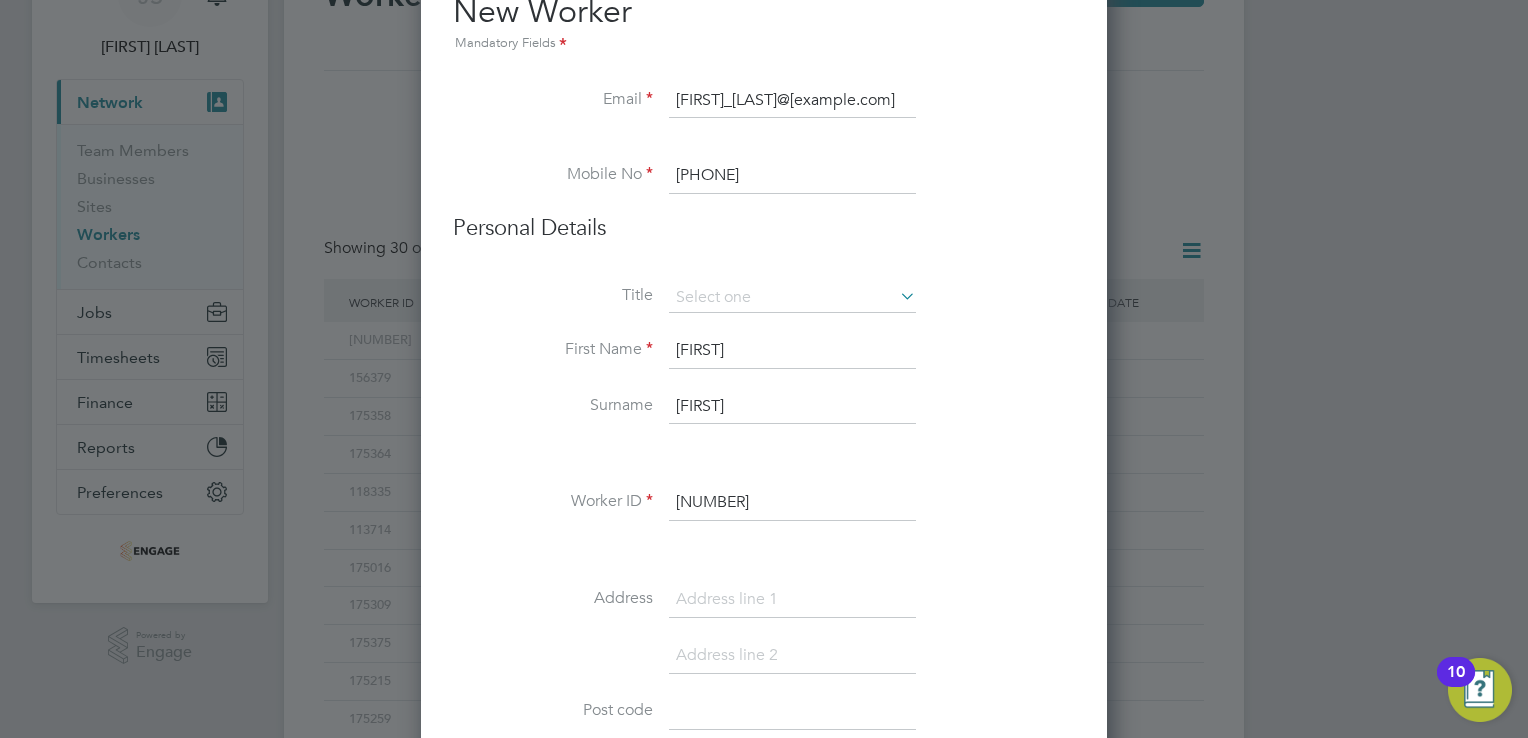 type on "[NUMBER]" 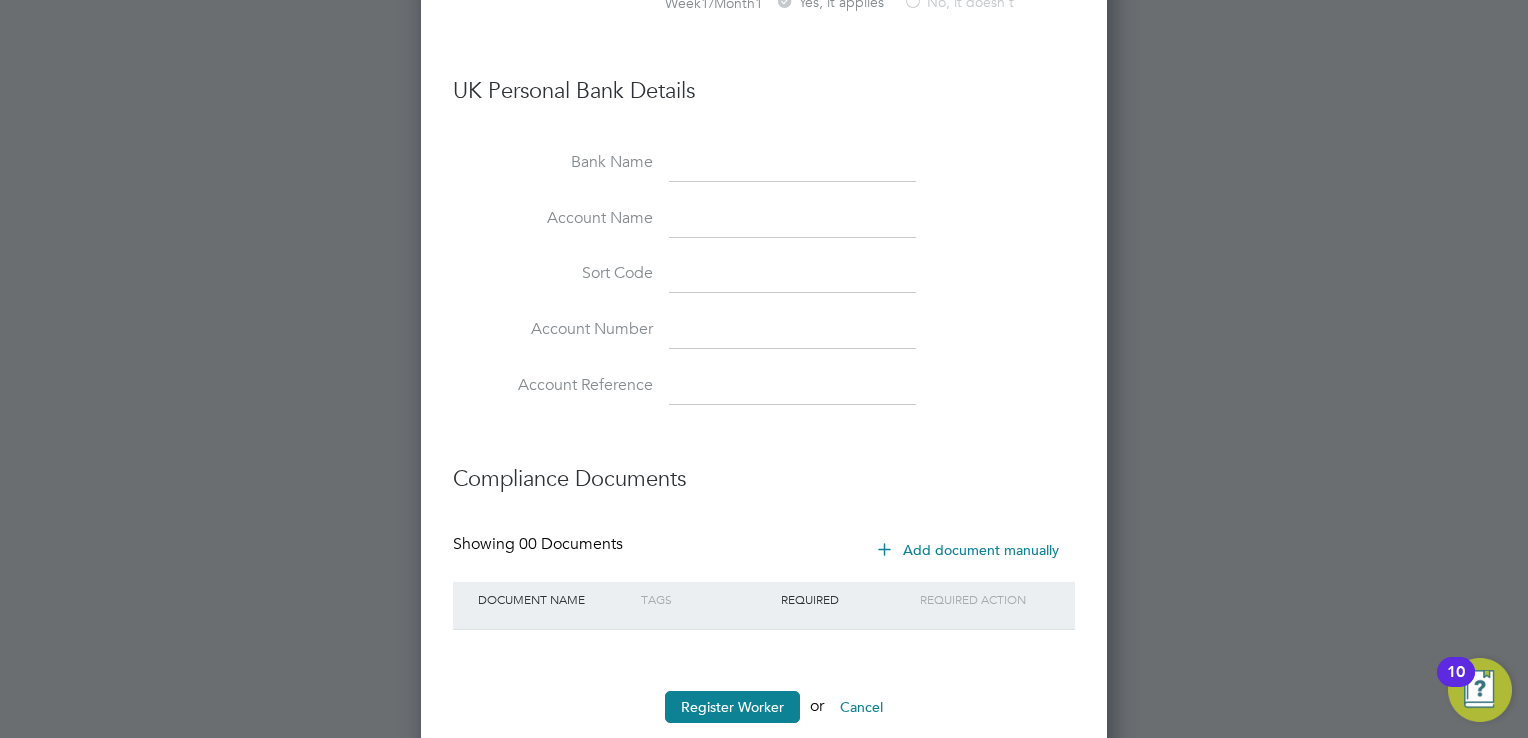 scroll, scrollTop: 1713, scrollLeft: 0, axis: vertical 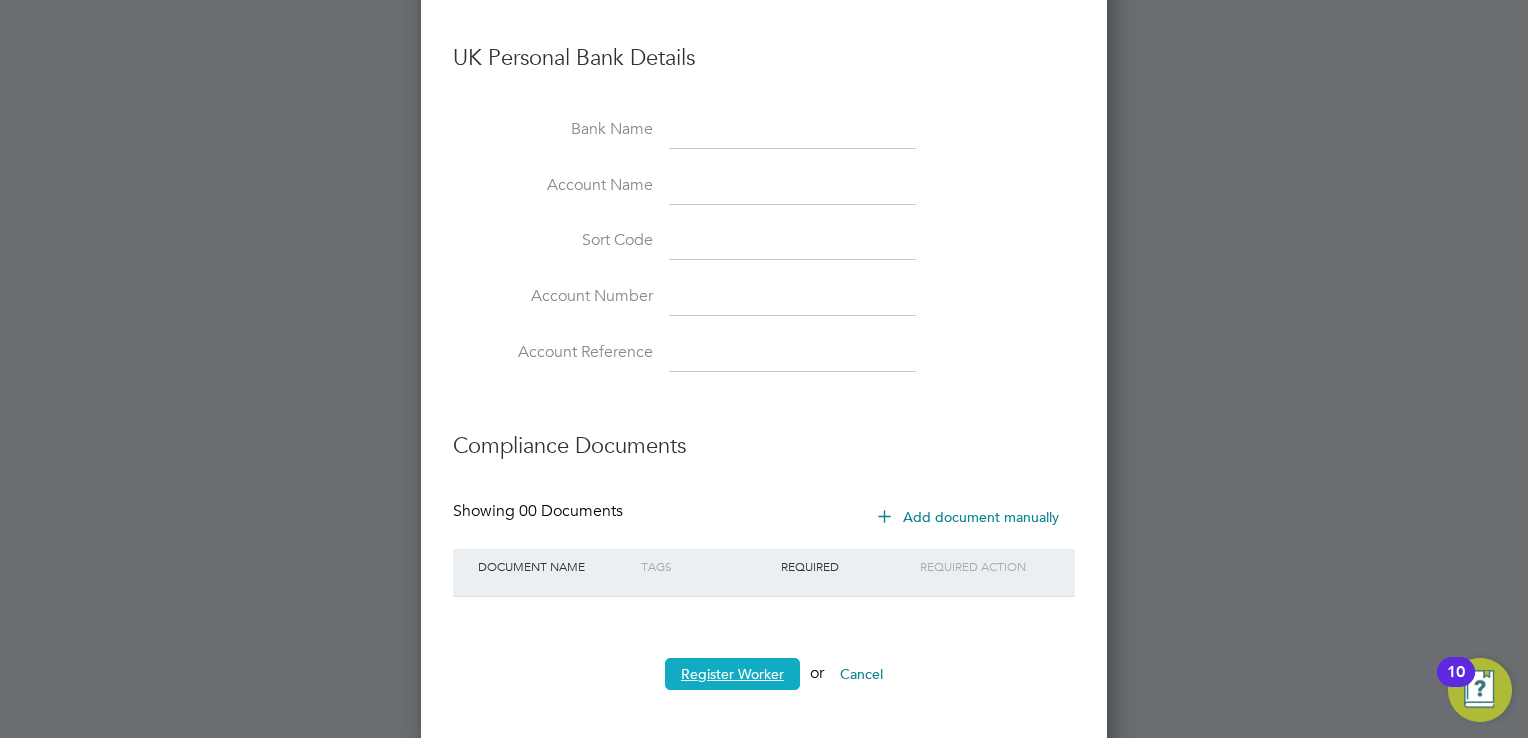 click on "Register Worker" at bounding box center (732, 674) 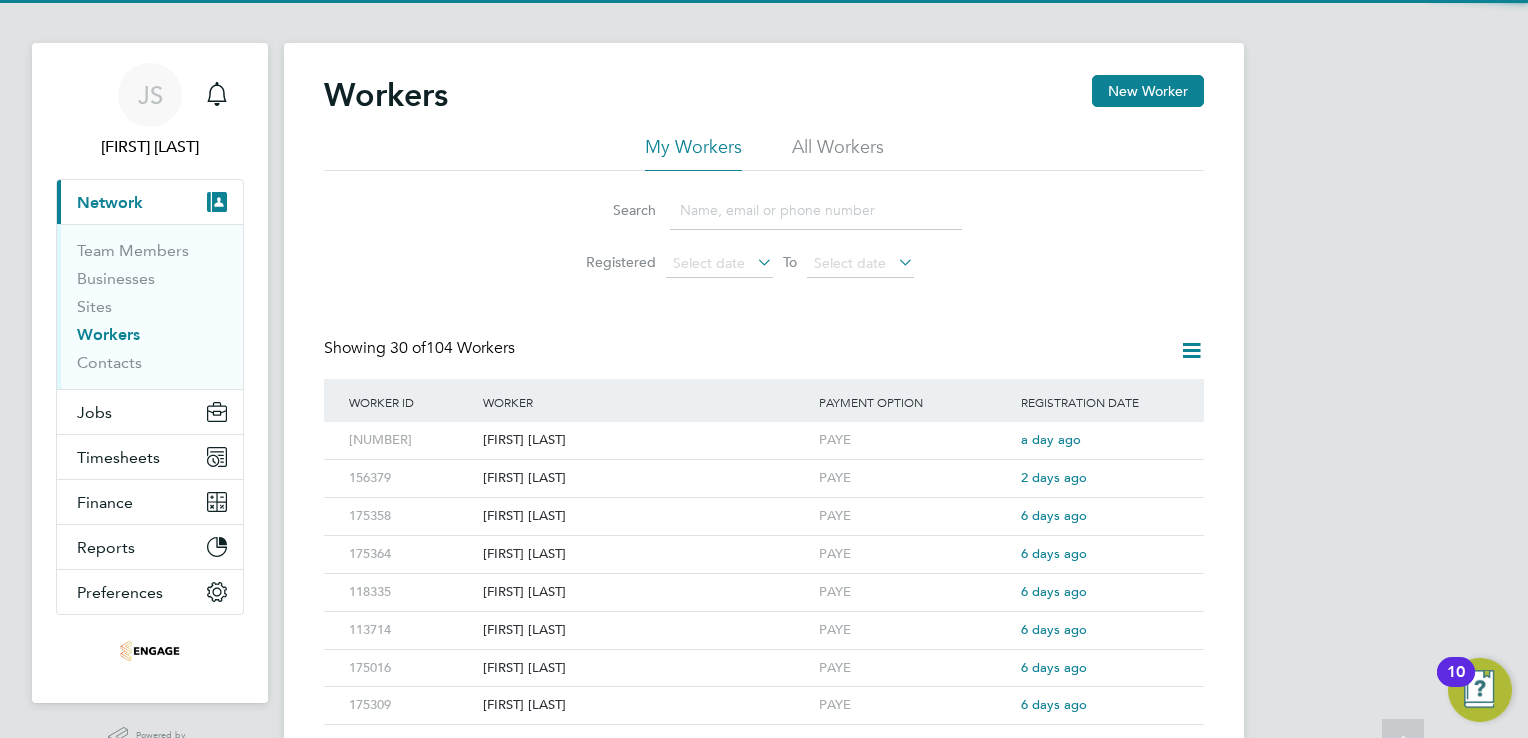 scroll, scrollTop: 0, scrollLeft: 0, axis: both 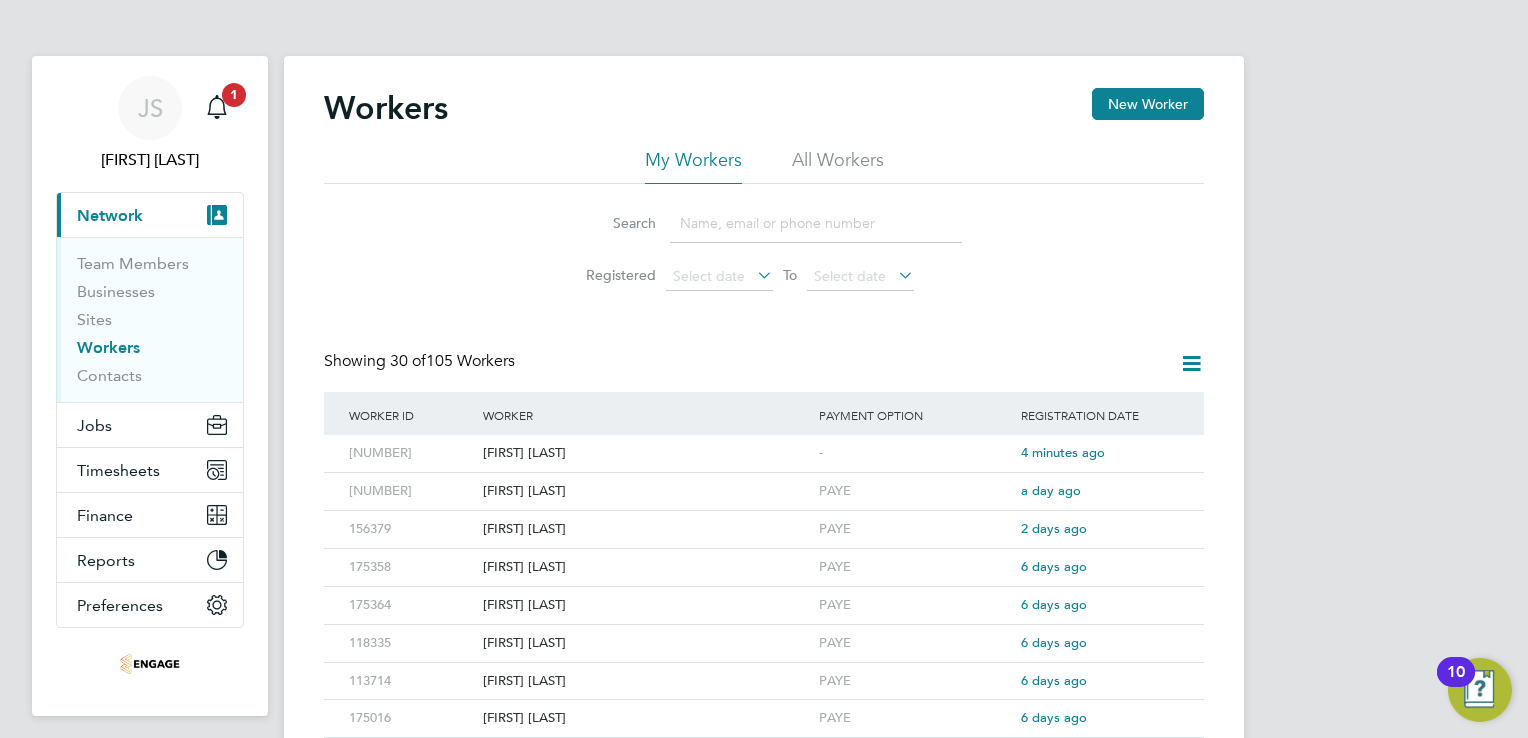click on "Search   Registered
Select date
To
Select date" 